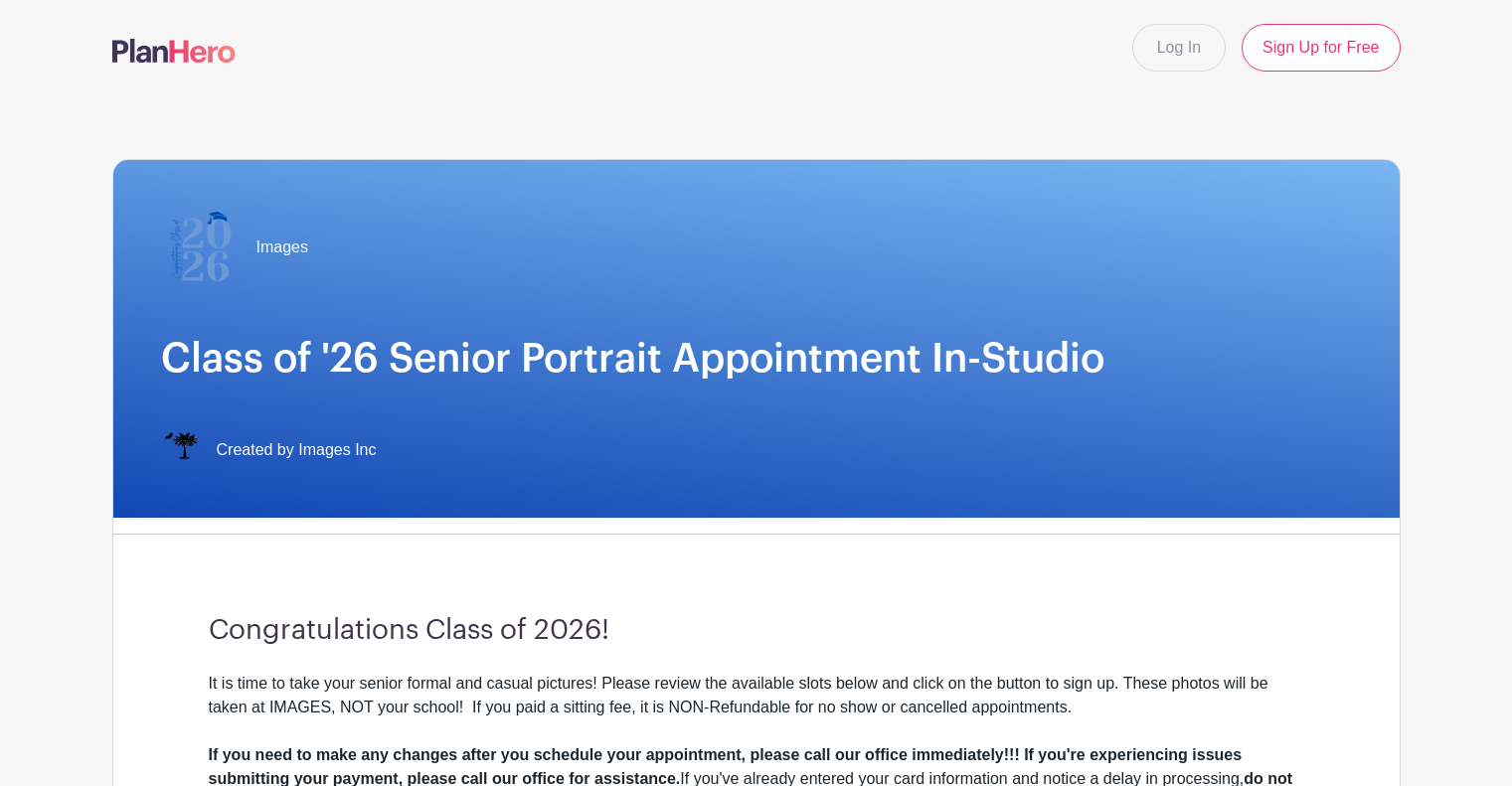 scroll, scrollTop: 0, scrollLeft: 0, axis: both 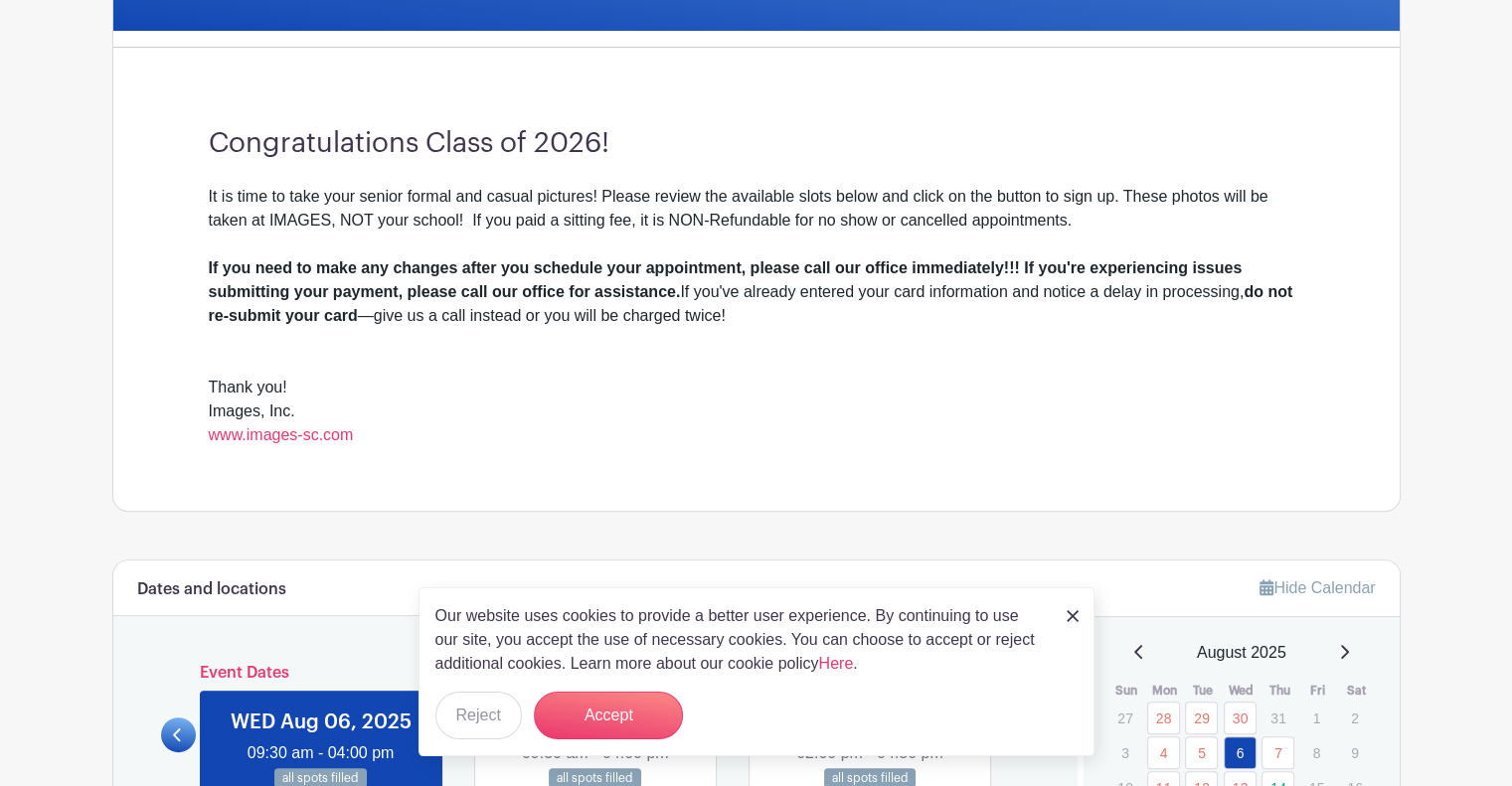 click on "Our website uses cookies to provide a better user experience. By continuing to use our site, you accept the use of necessary cookies. You can choose to accept or reject additional cookies. Learn more about our cookie policy  Here .
Reject
Accept" at bounding box center (756, 672) 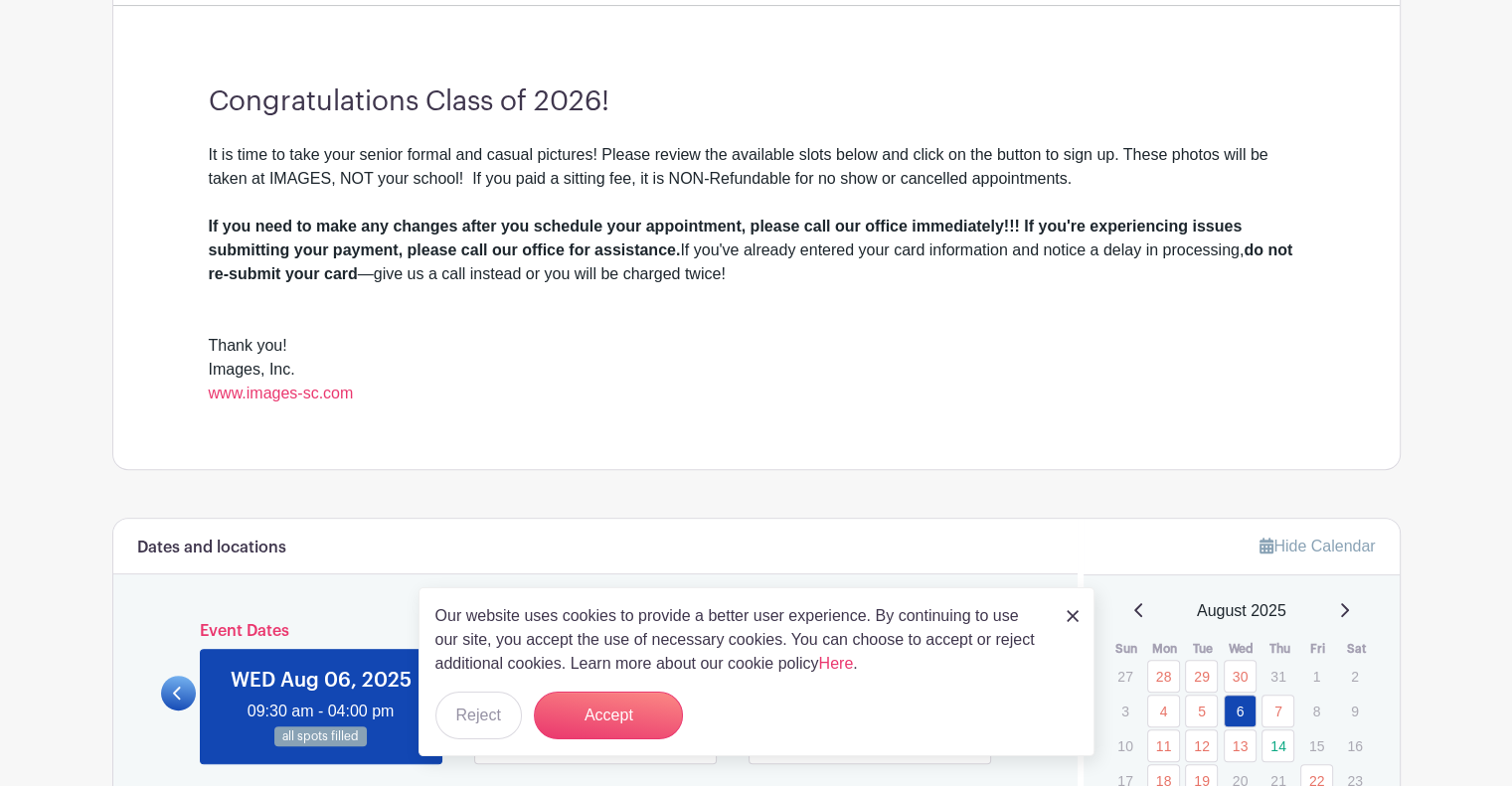 scroll, scrollTop: 531, scrollLeft: 0, axis: vertical 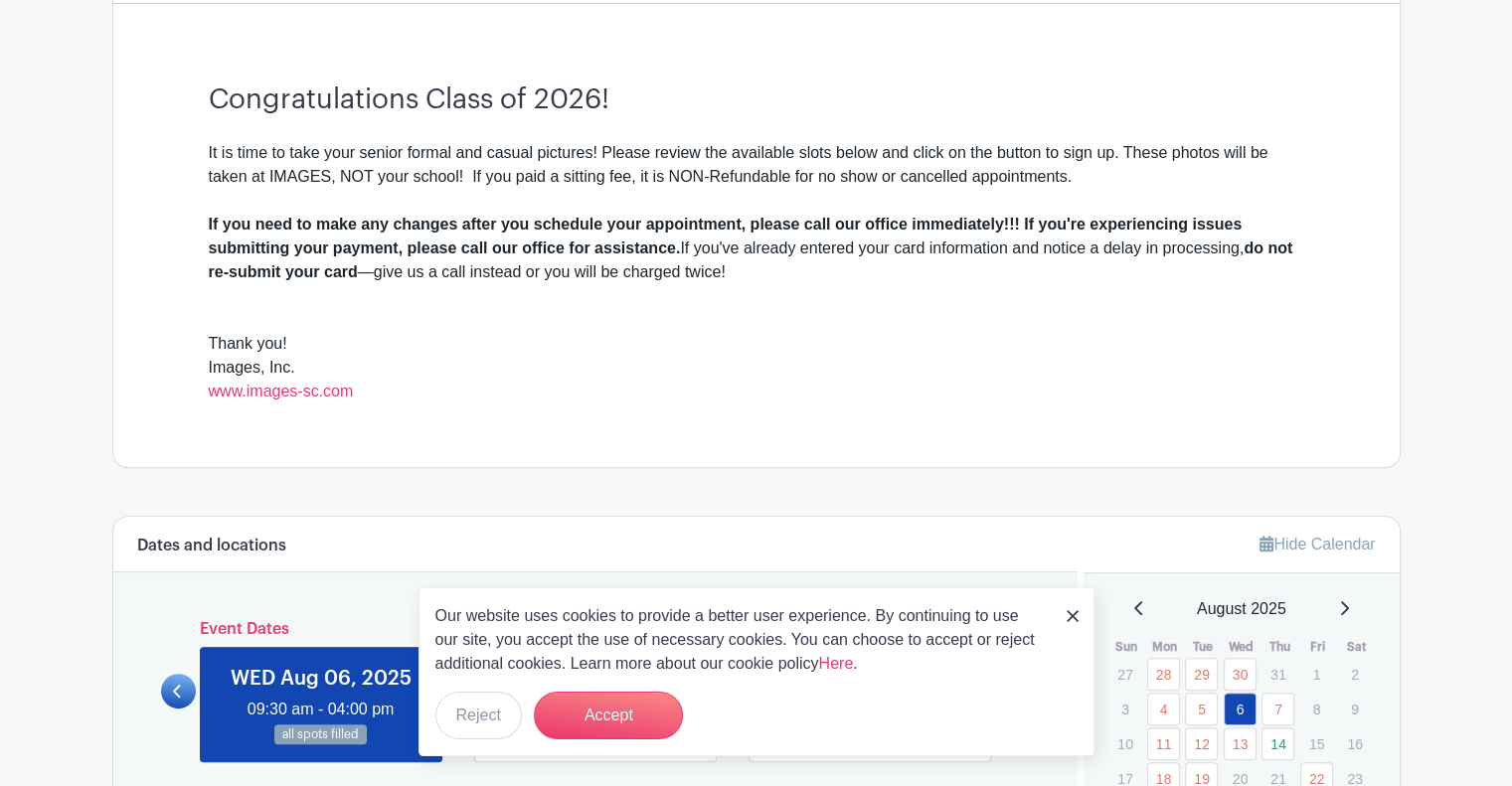 click at bounding box center (1073, 616) 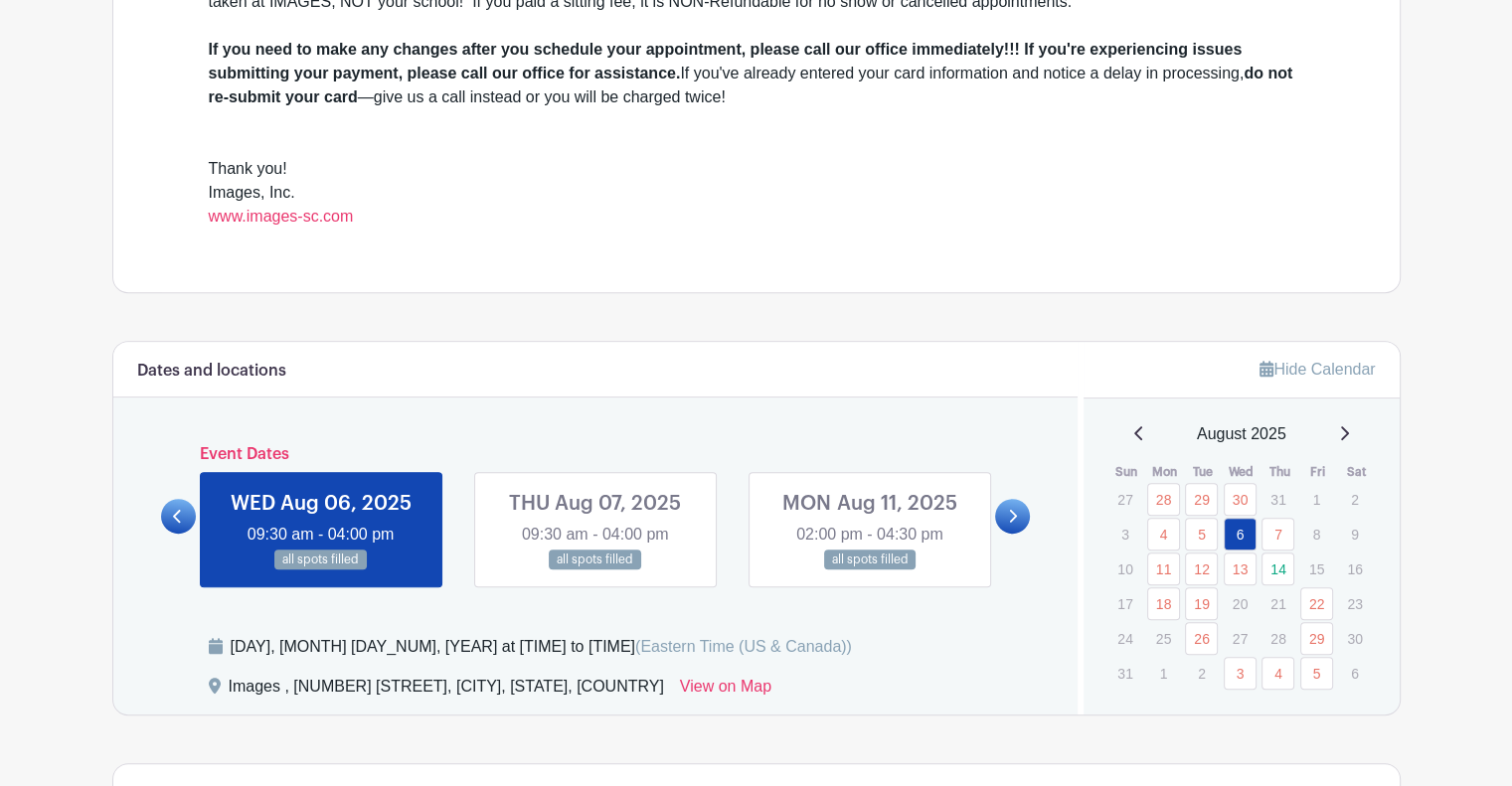 scroll, scrollTop: 709, scrollLeft: 0, axis: vertical 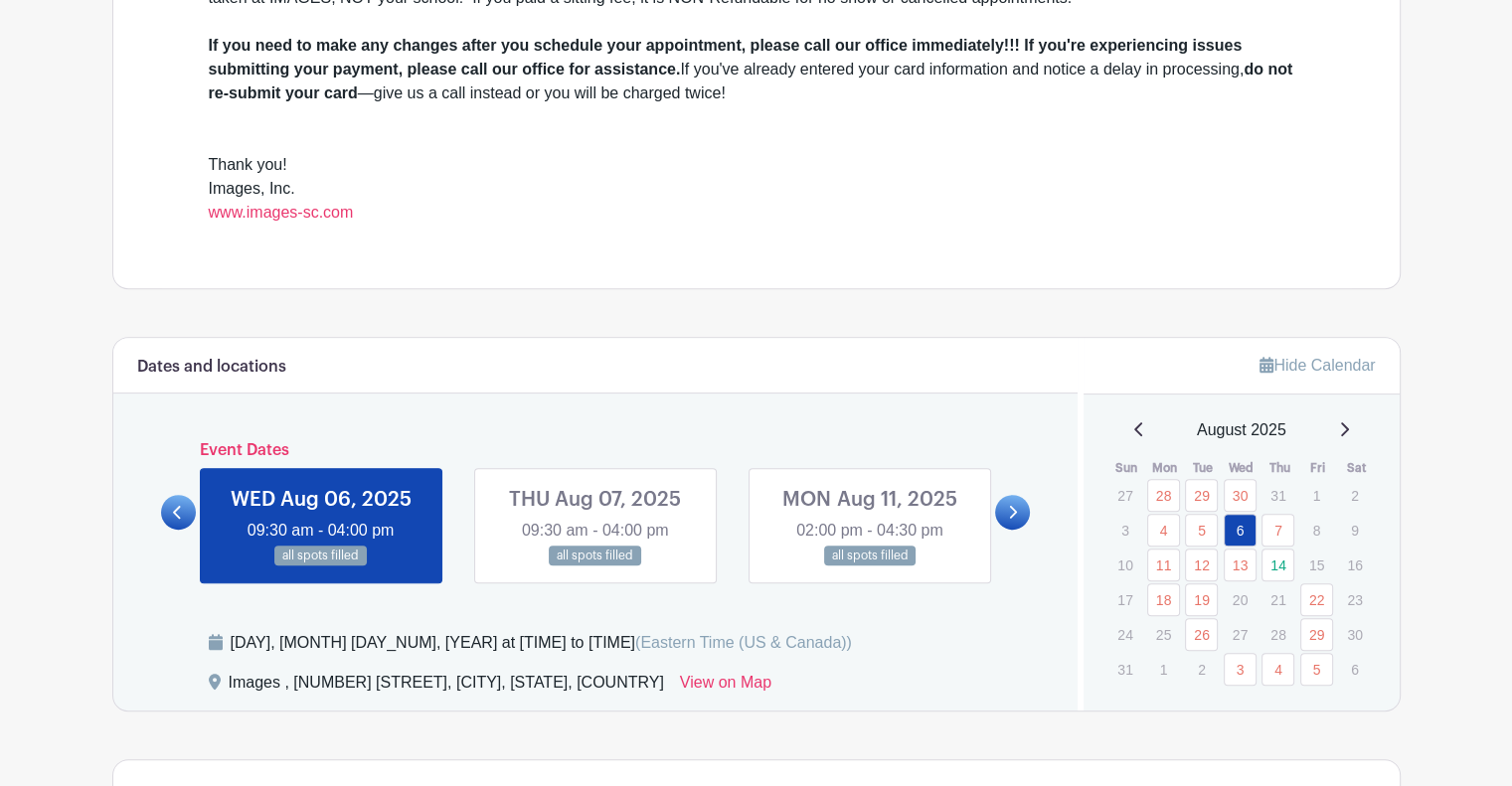 drag, startPoint x: 1284, startPoint y: 557, endPoint x: 1292, endPoint y: 590, distance: 33.955854 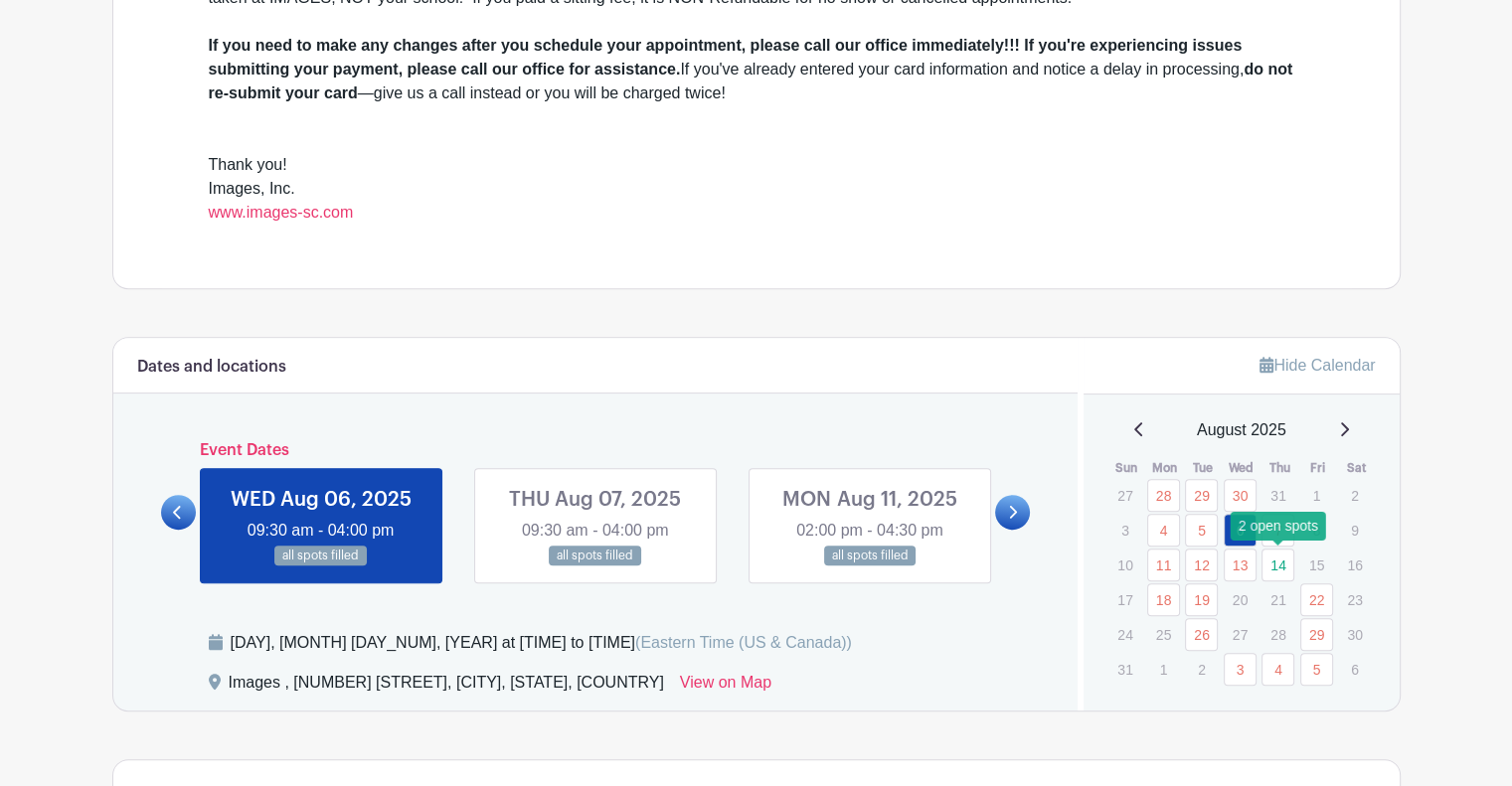click on "14" at bounding box center [1277, 564] 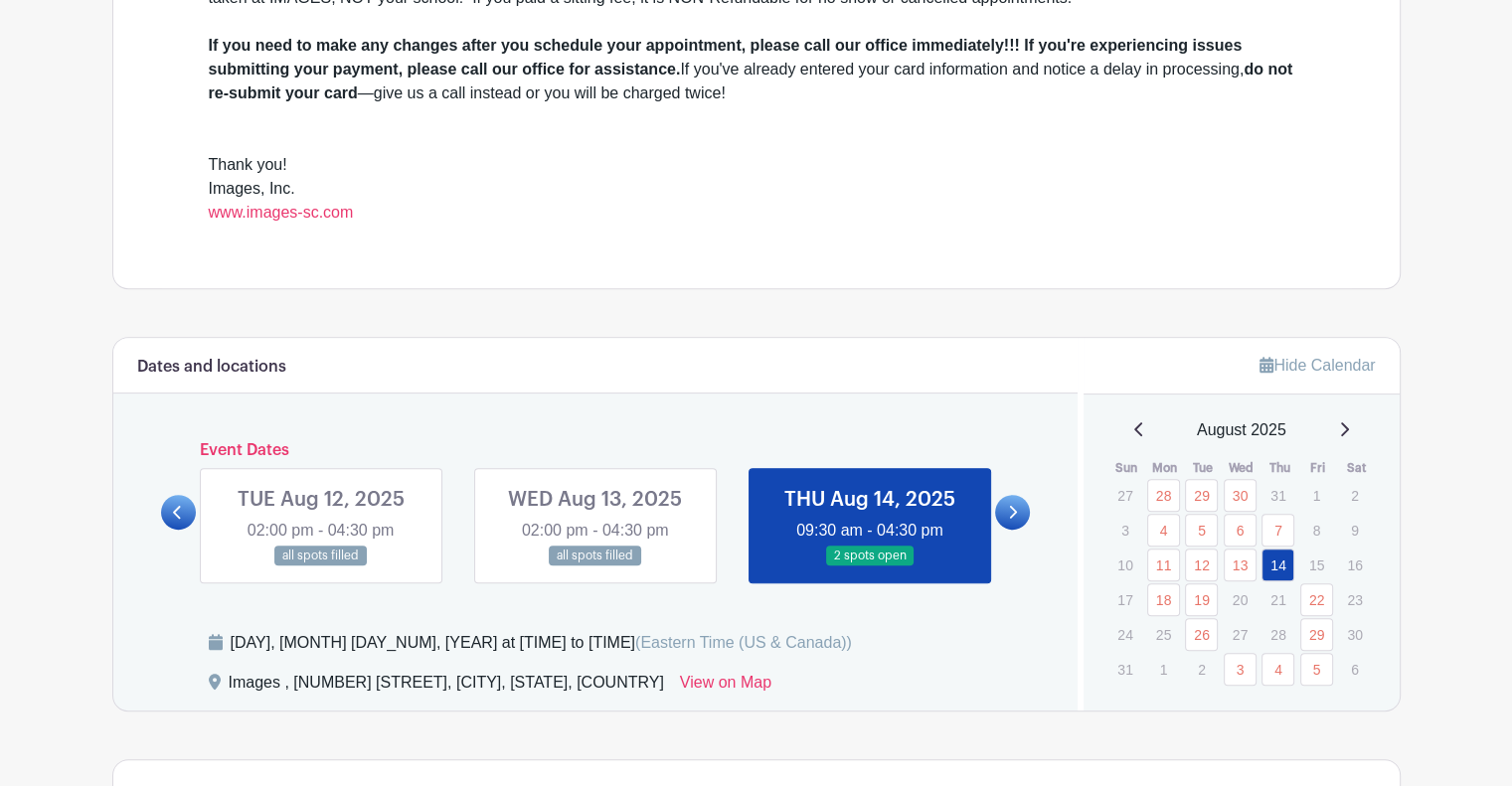 click at bounding box center (870, 566) 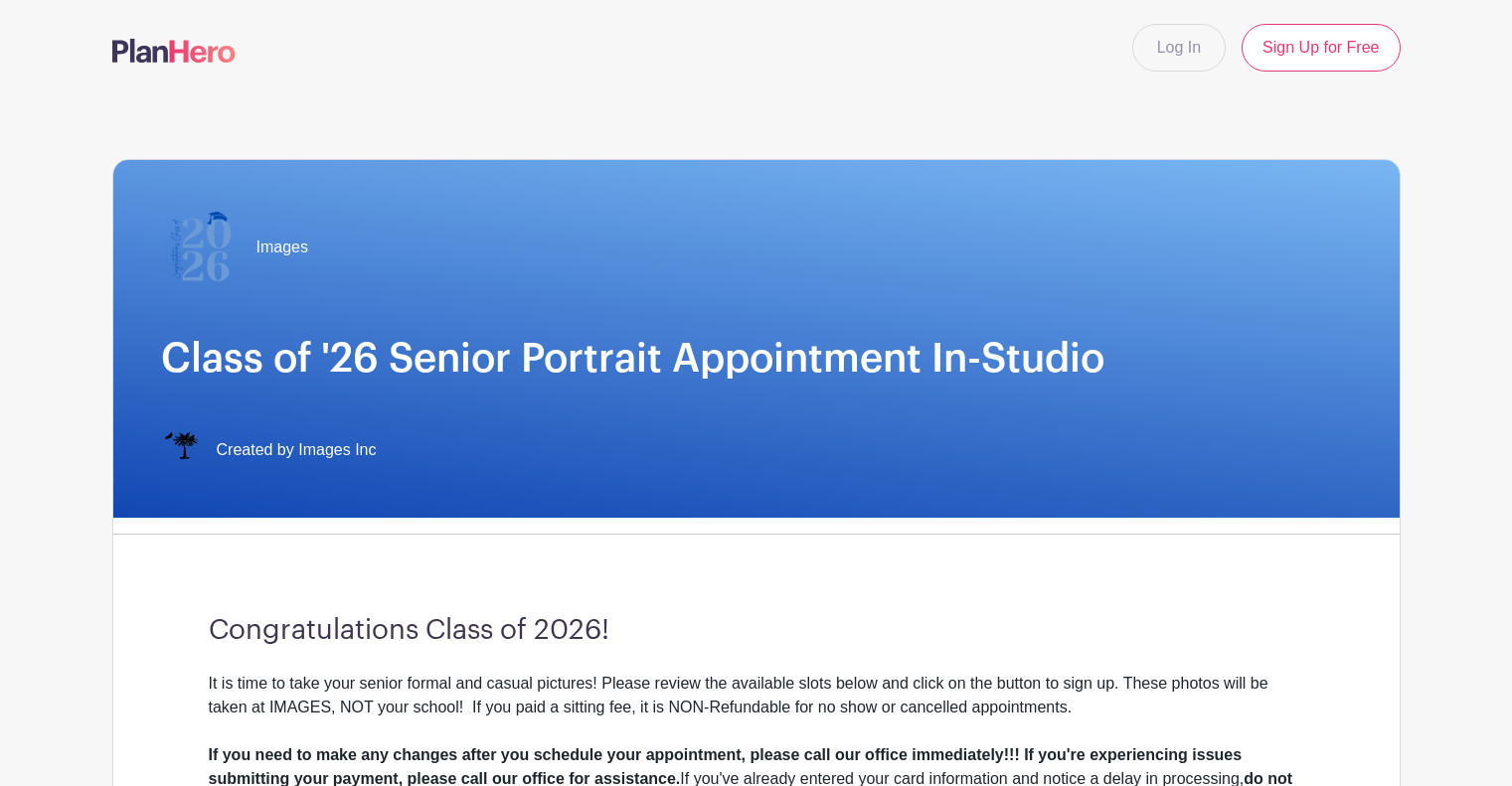 scroll, scrollTop: 0, scrollLeft: 0, axis: both 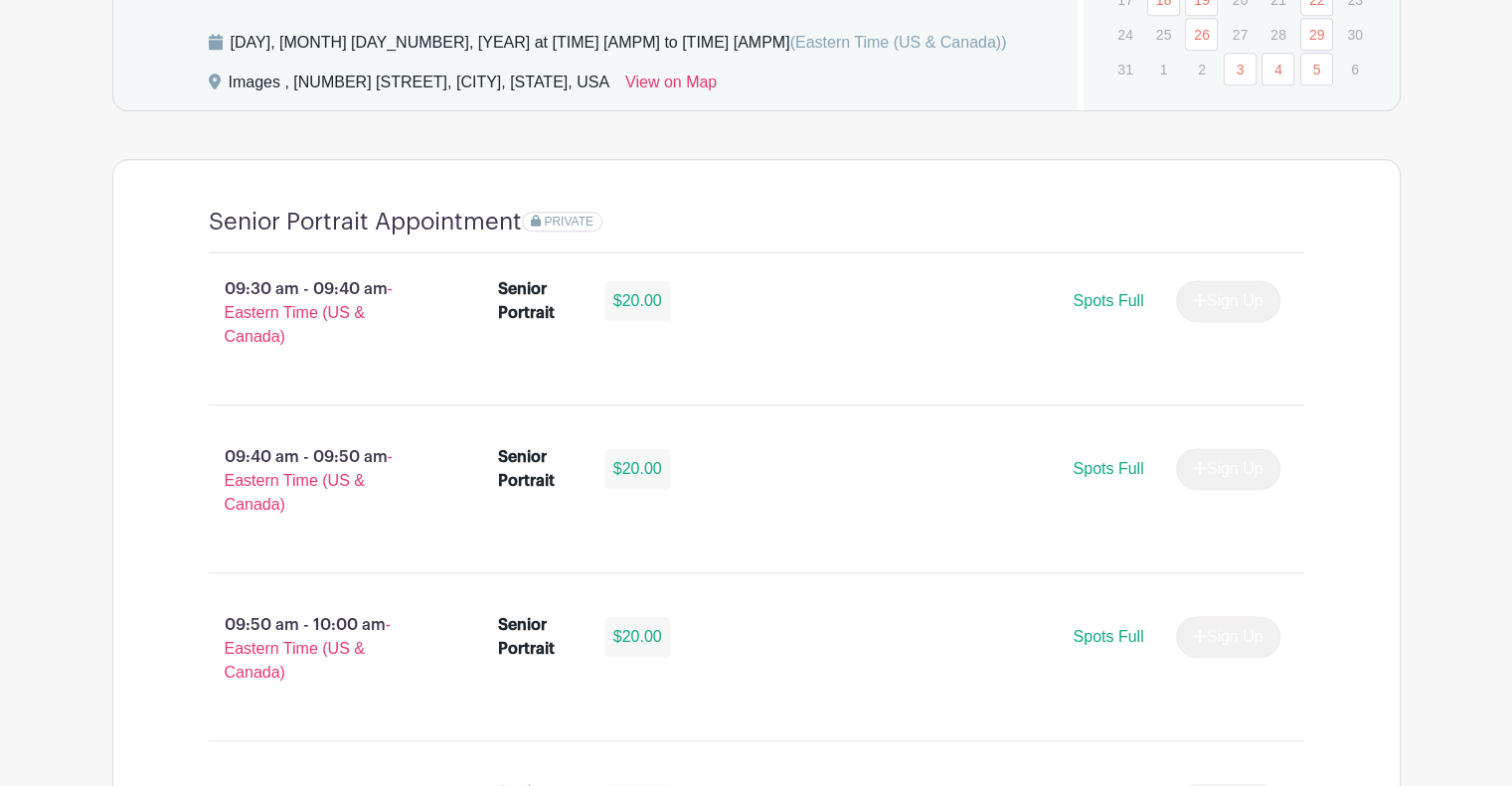 click on "Senior Portrait
$20.00
Spots Full  Sign Up" at bounding box center [889, 305] 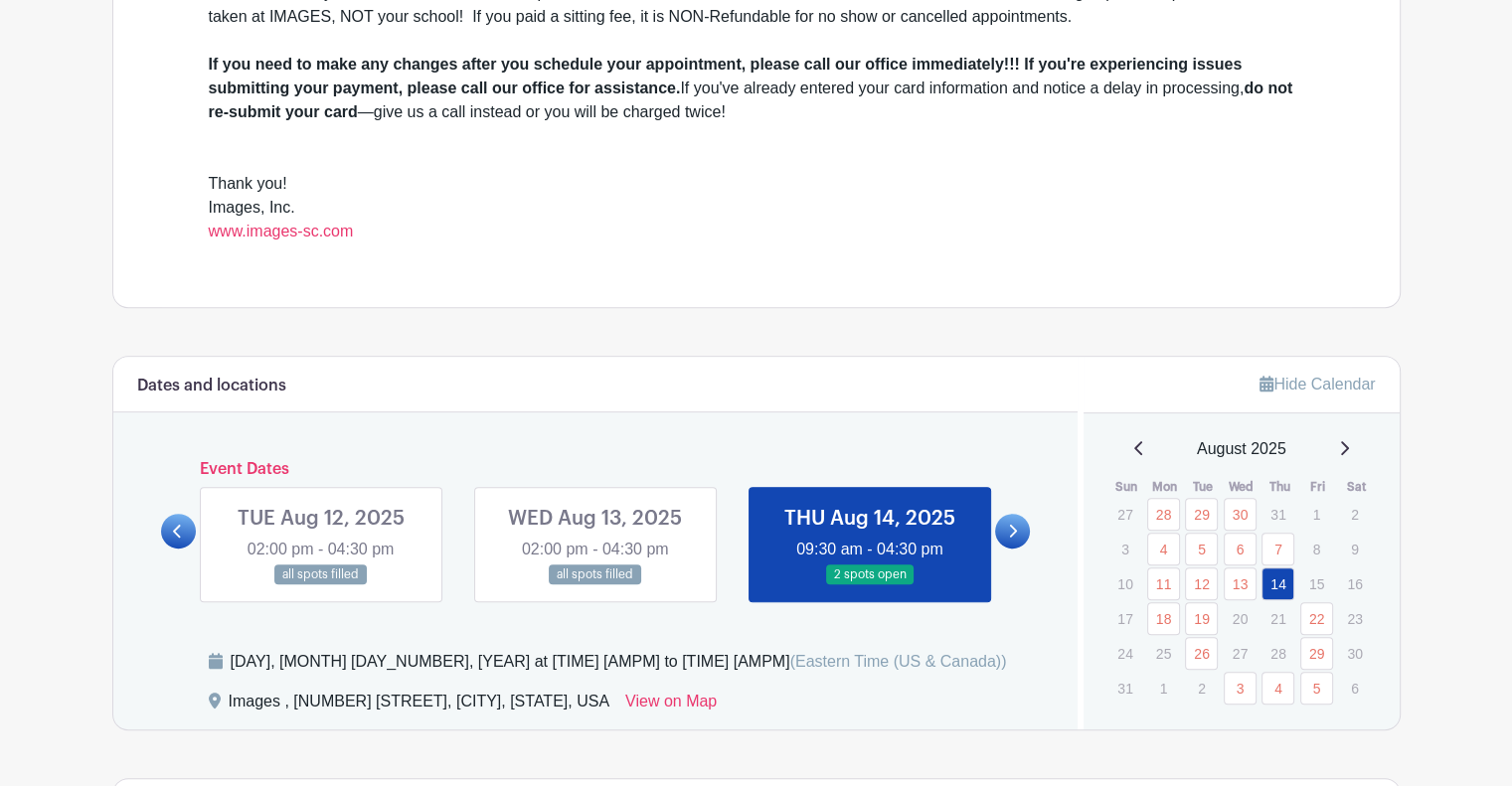 scroll, scrollTop: 700, scrollLeft: 0, axis: vertical 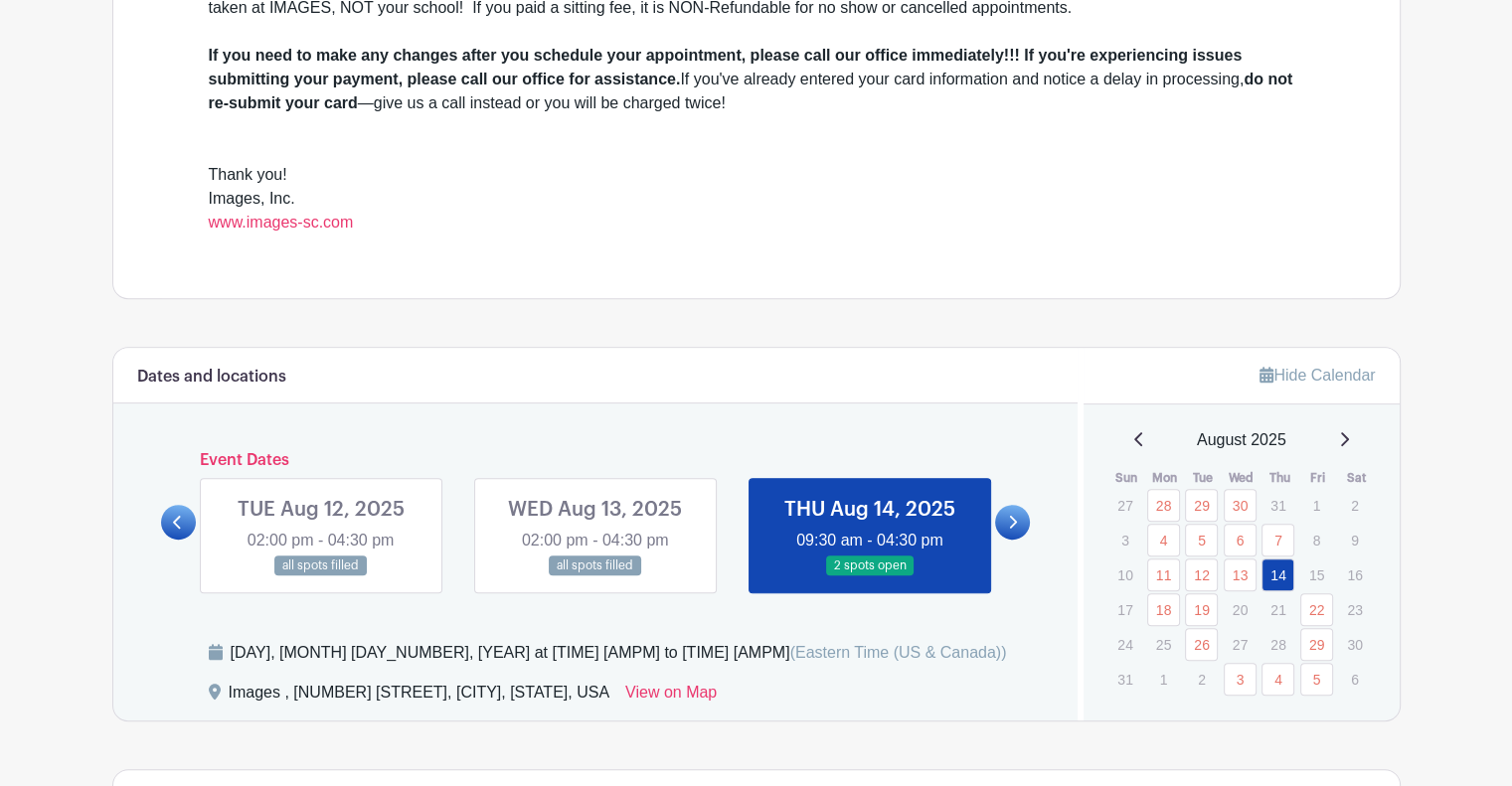 click on "August 2025" at bounding box center [1242, 440] 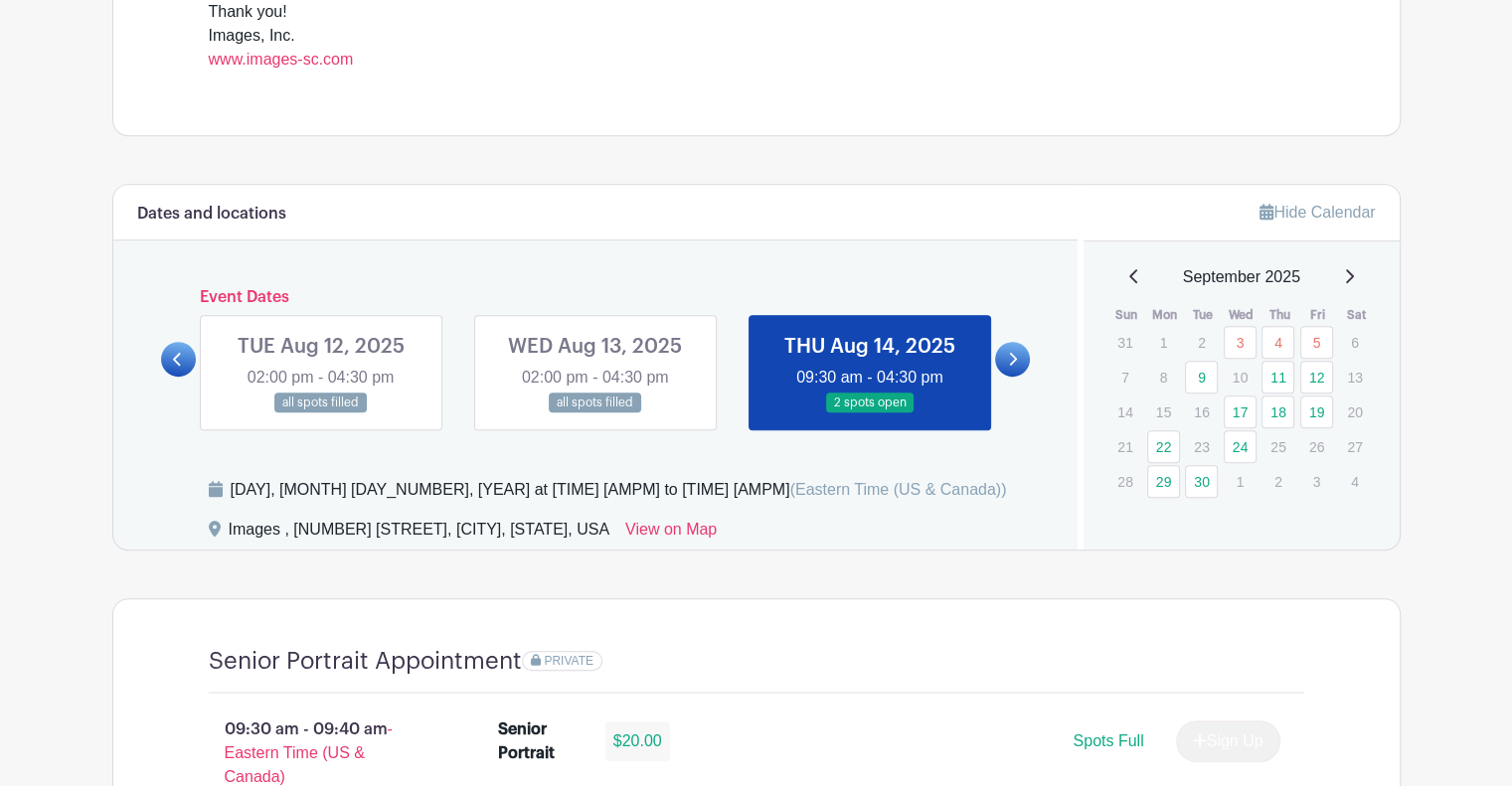 scroll, scrollTop: 863, scrollLeft: 0, axis: vertical 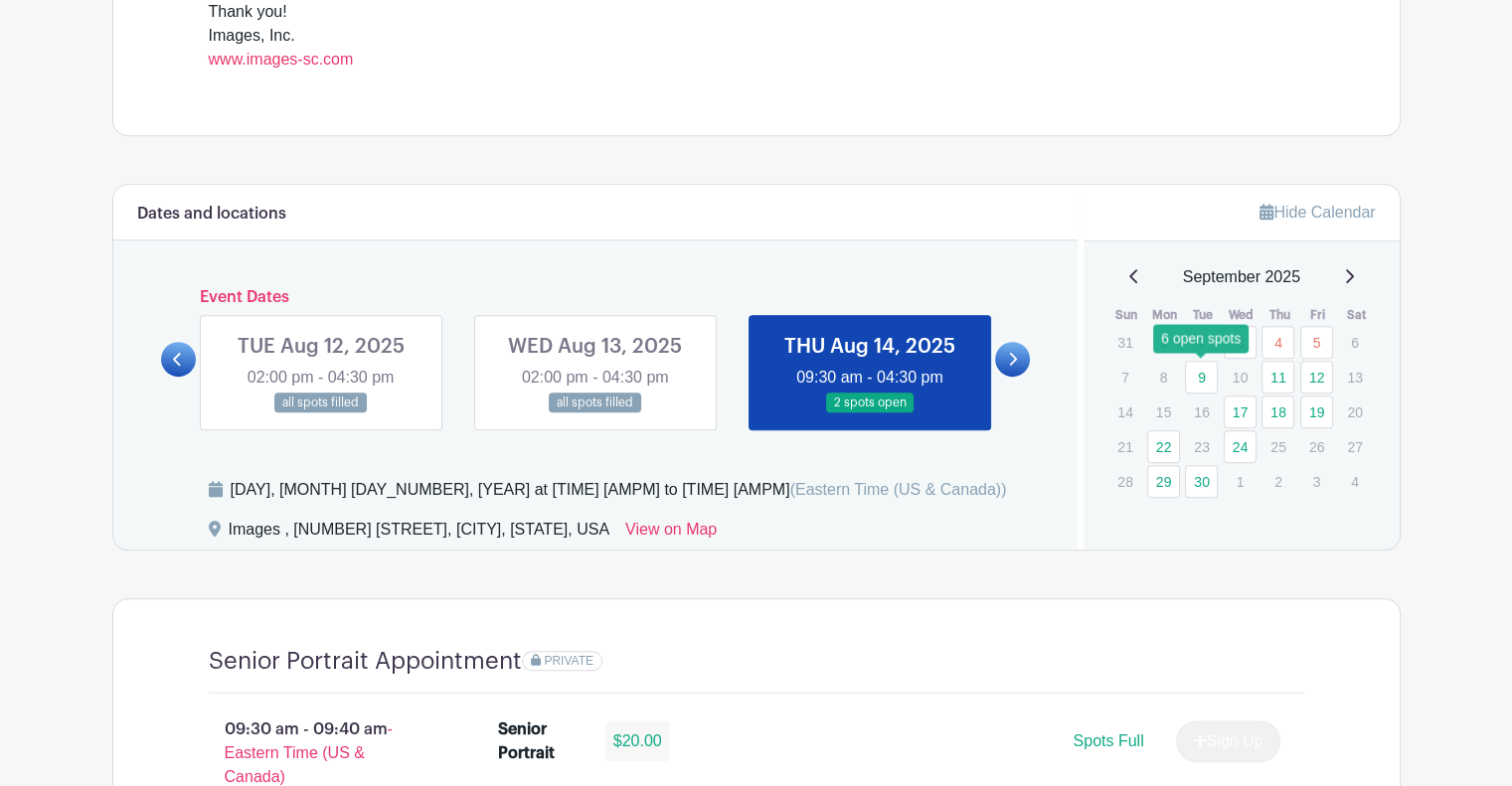 click on "9" at bounding box center (1201, 377) 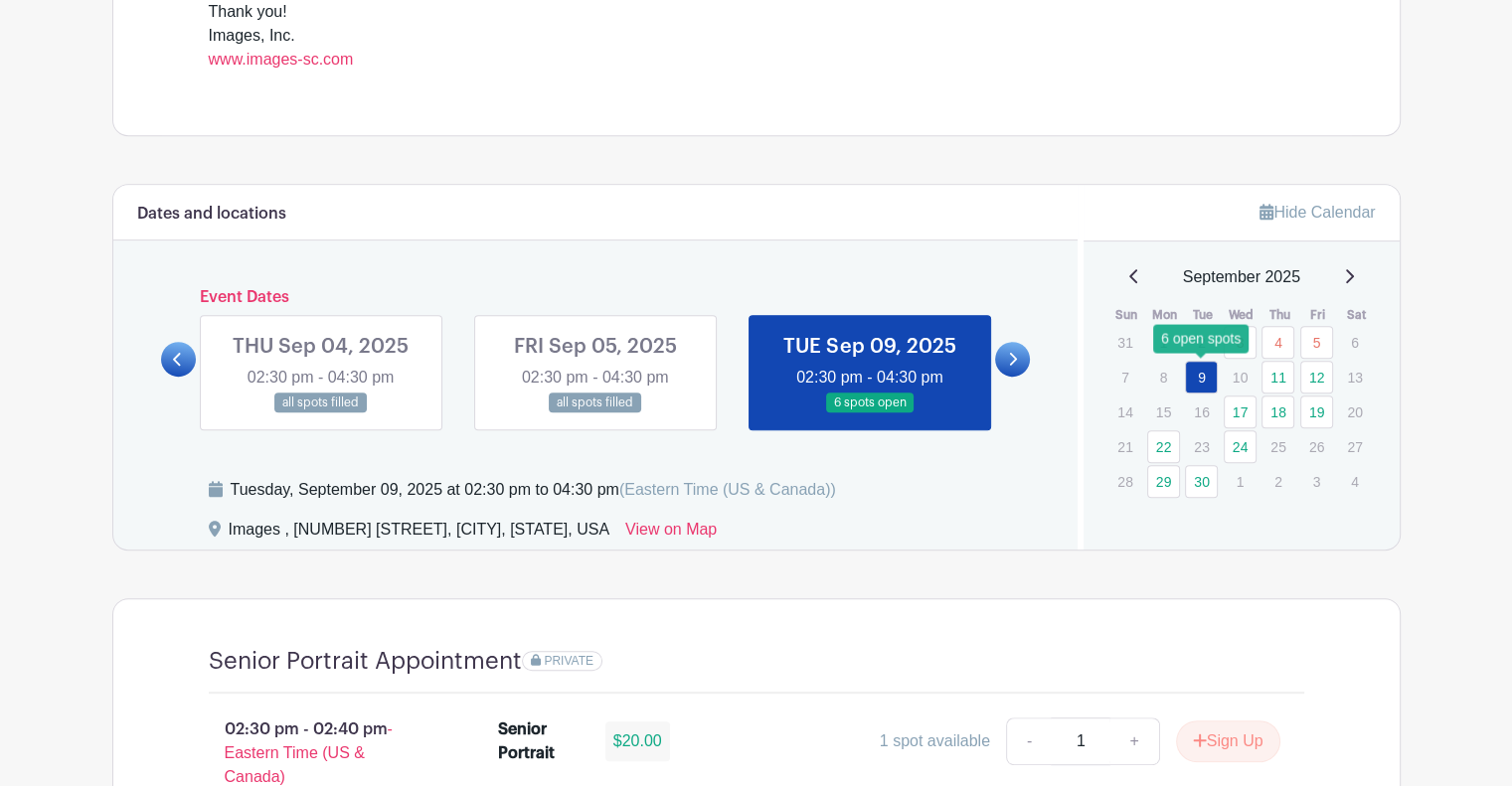 click on "9" at bounding box center (1201, 377) 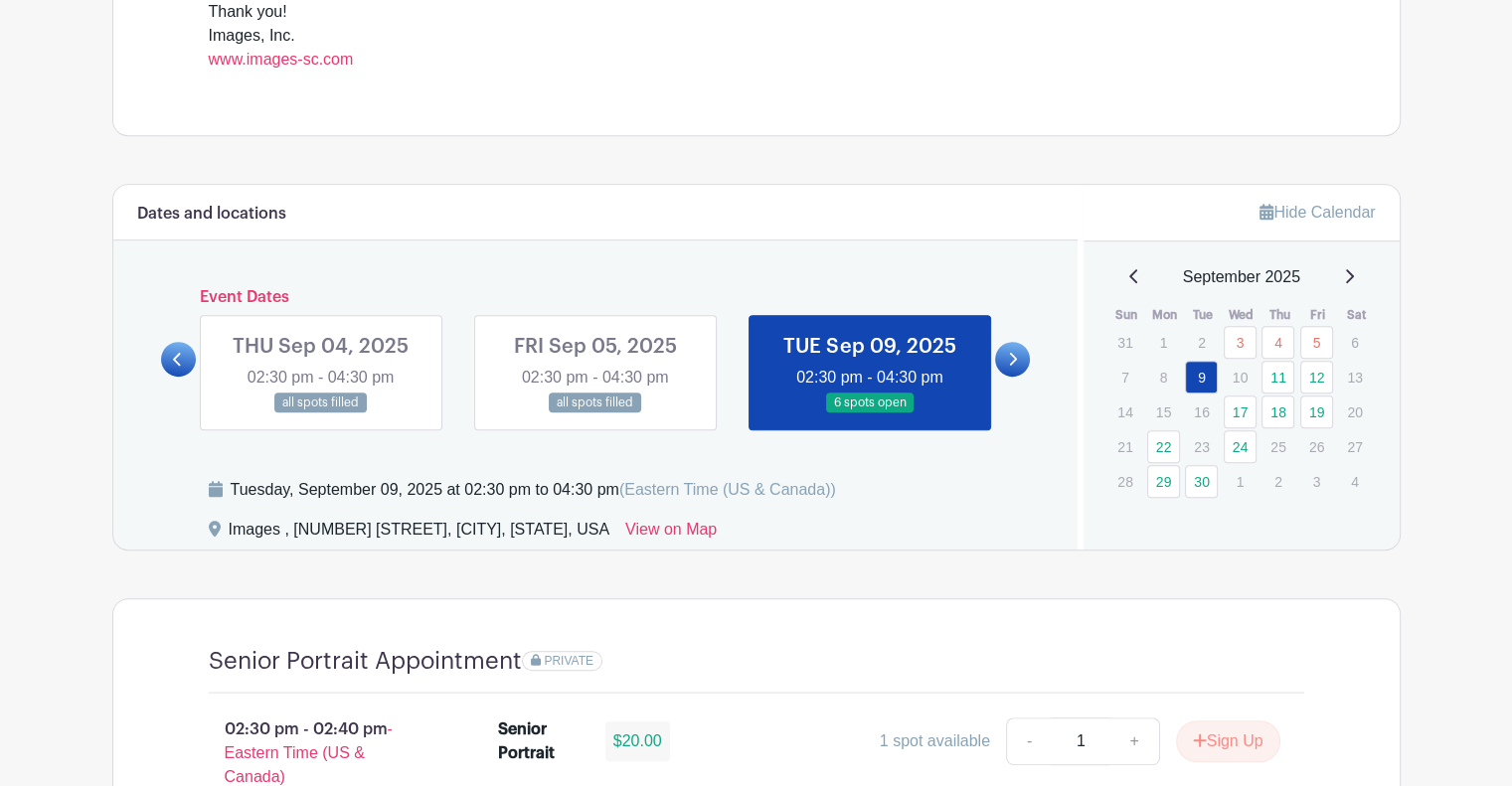 click on "[DAY], [MONTH] [DAY_NUMBER], [YEAR] at [TIME] [AMPM] to [TIME] [AMPM] ([TIMEZONE])" at bounding box center (631, 498) 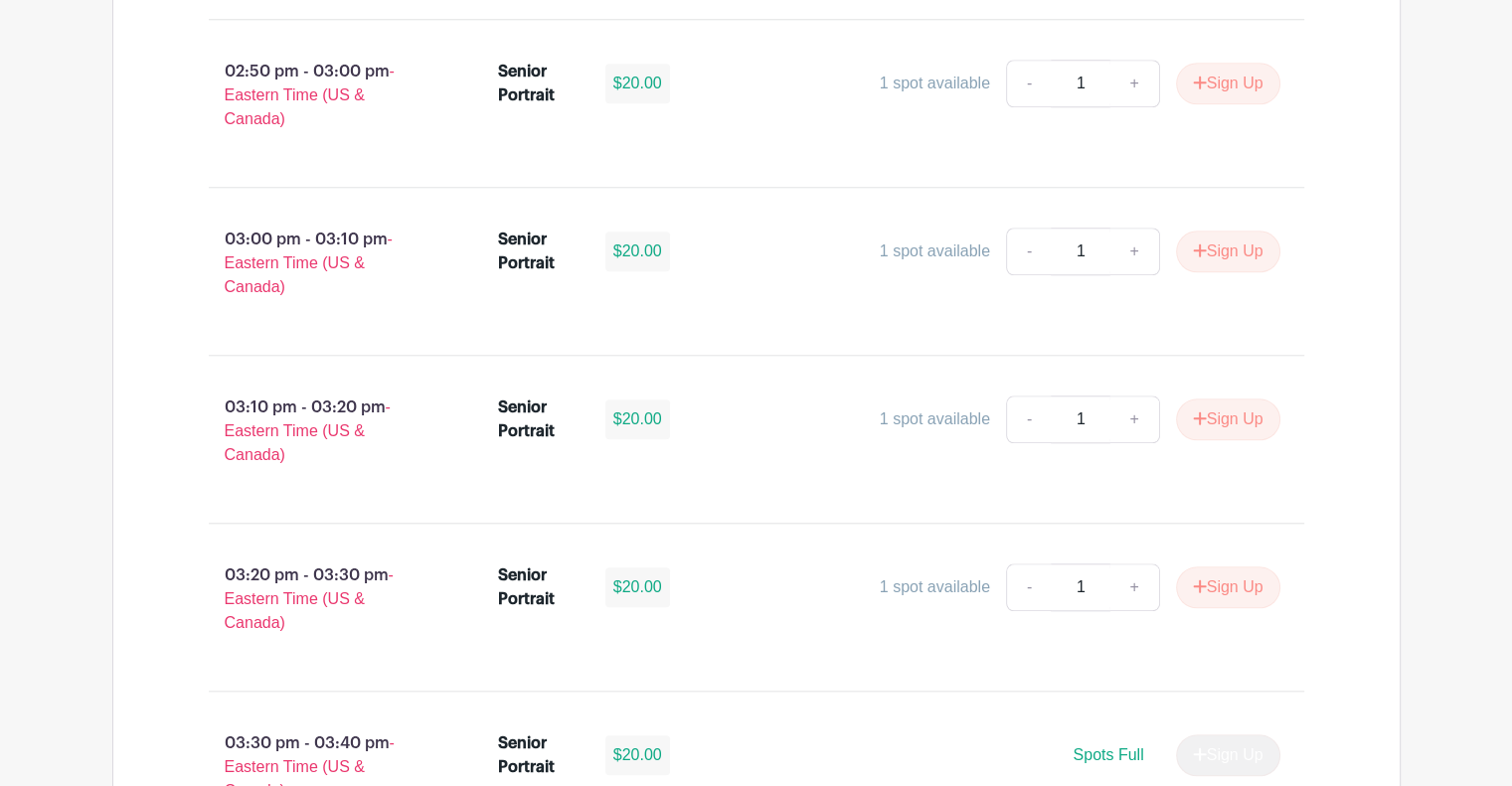scroll, scrollTop: 1856, scrollLeft: 0, axis: vertical 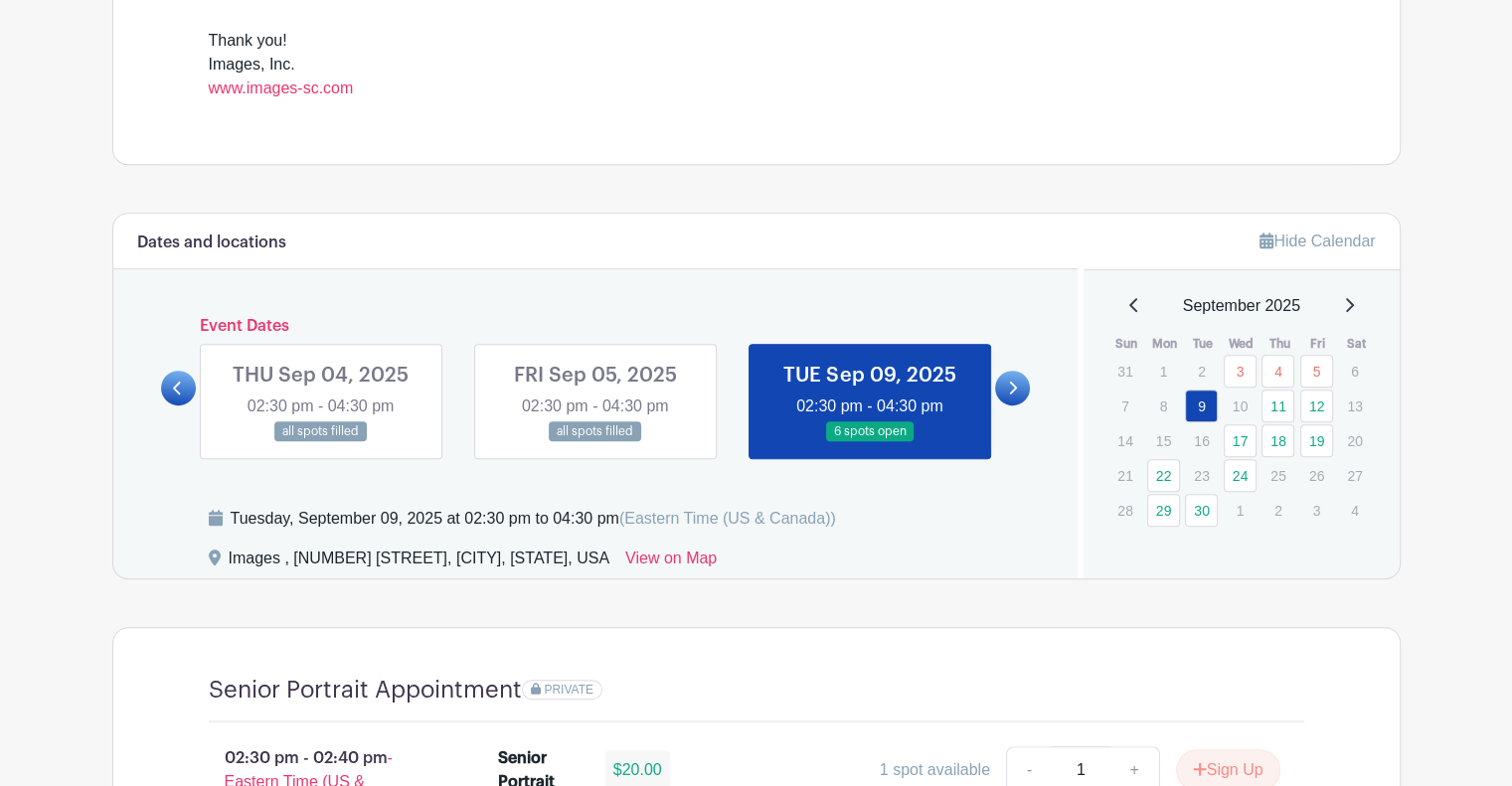 click 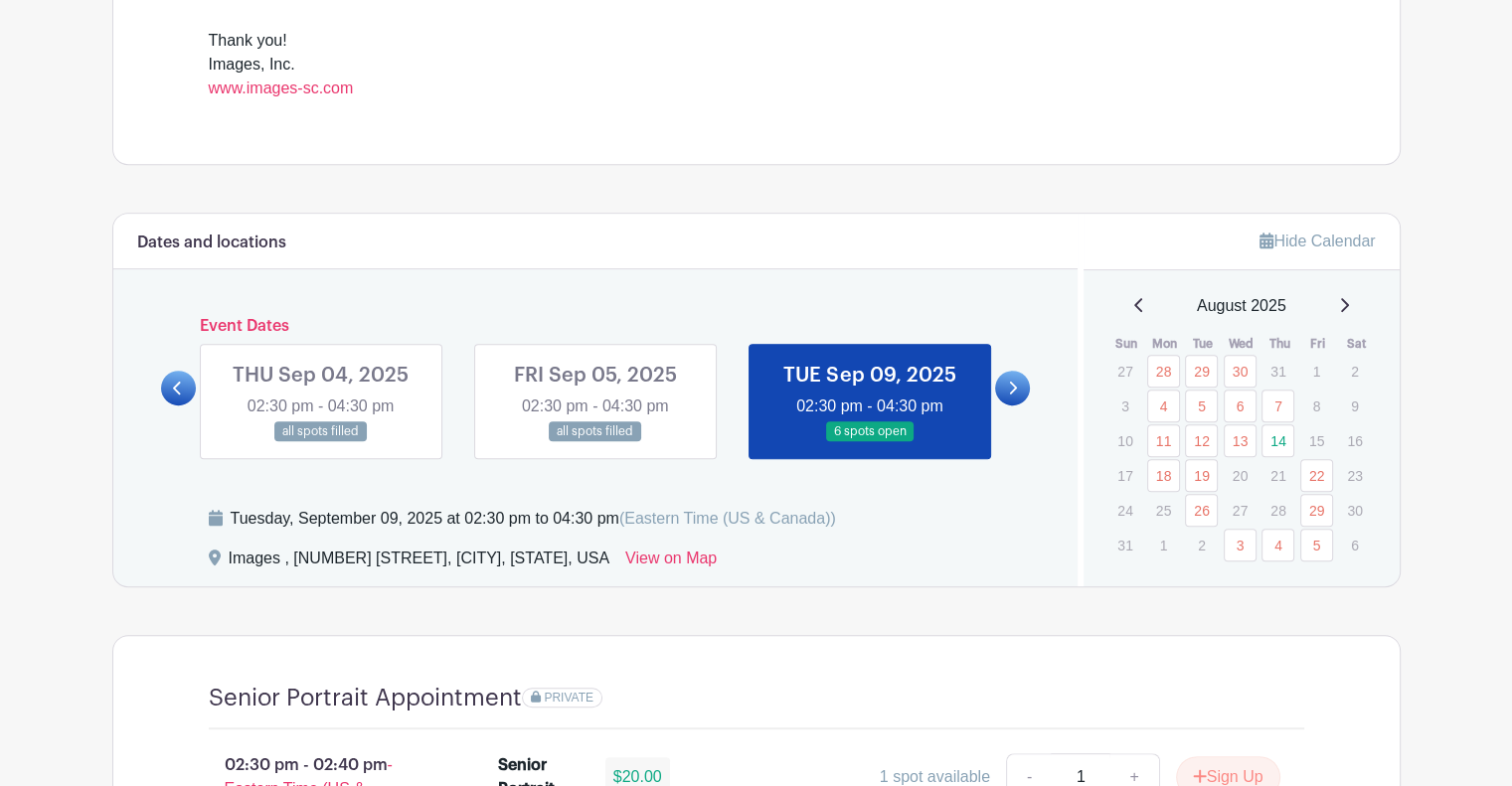drag, startPoint x: 1344, startPoint y: 306, endPoint x: 1368, endPoint y: 321, distance: 28.301943 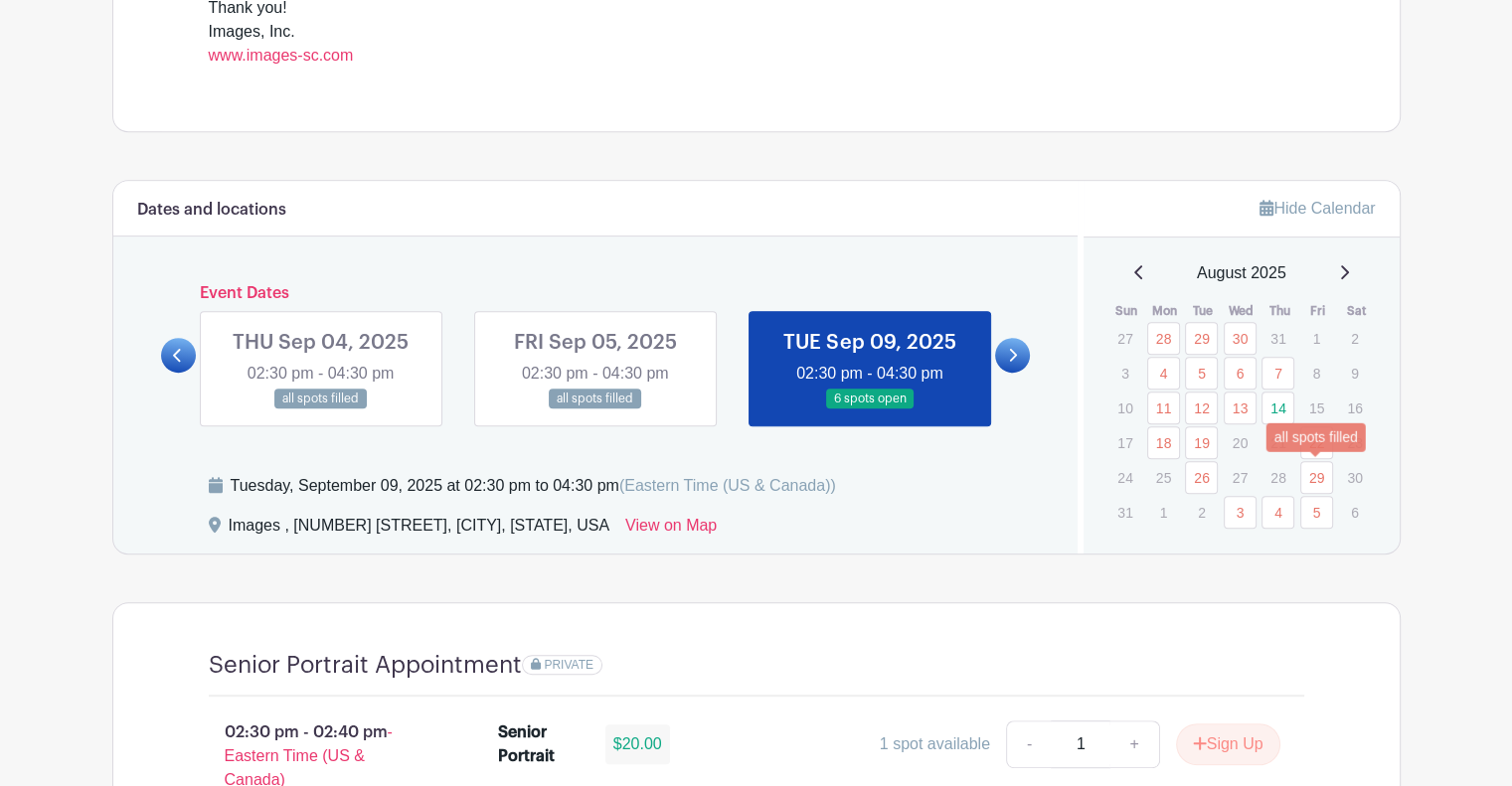 scroll, scrollTop: 870, scrollLeft: 0, axis: vertical 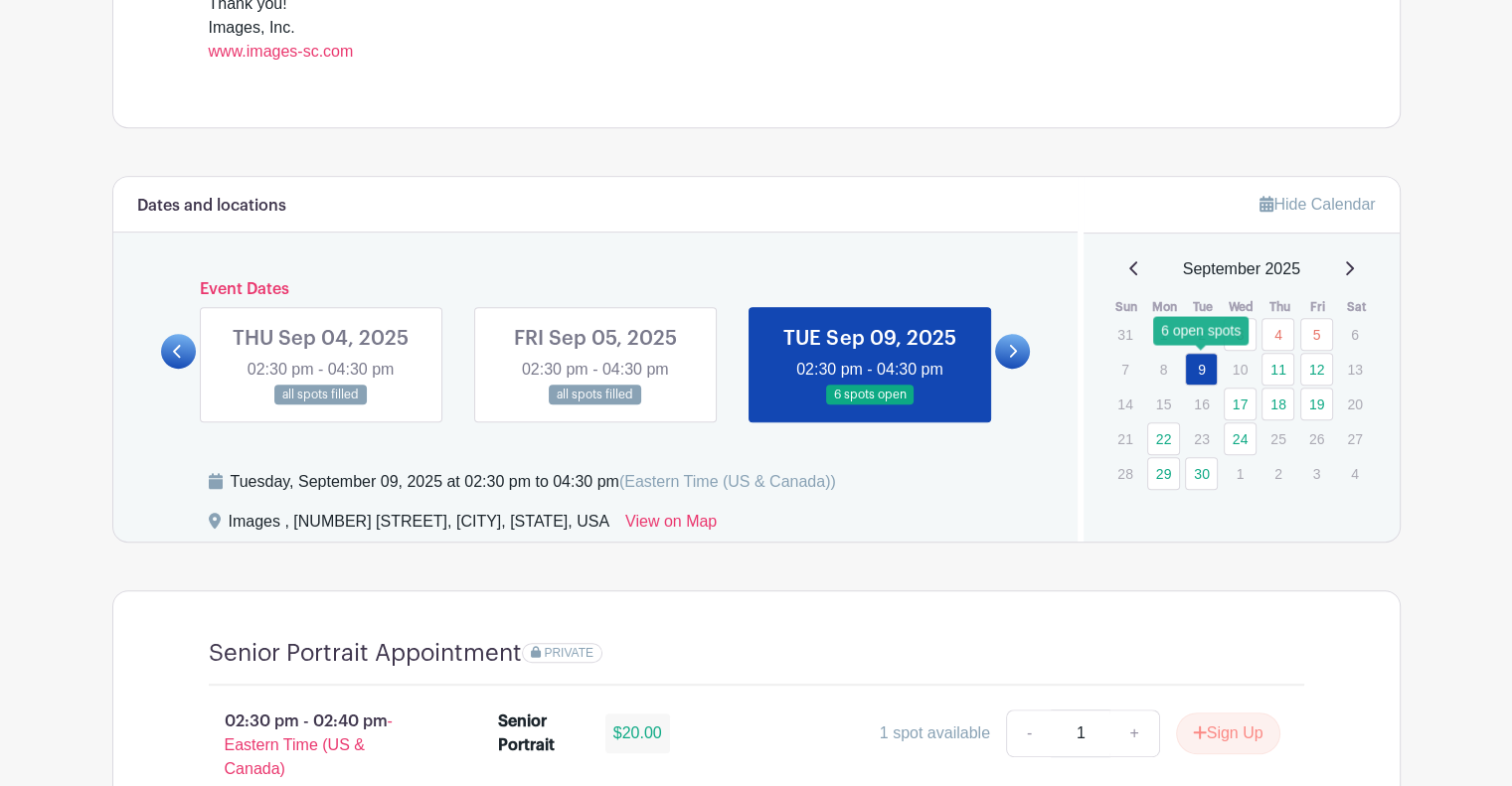 click on "9" at bounding box center [1201, 369] 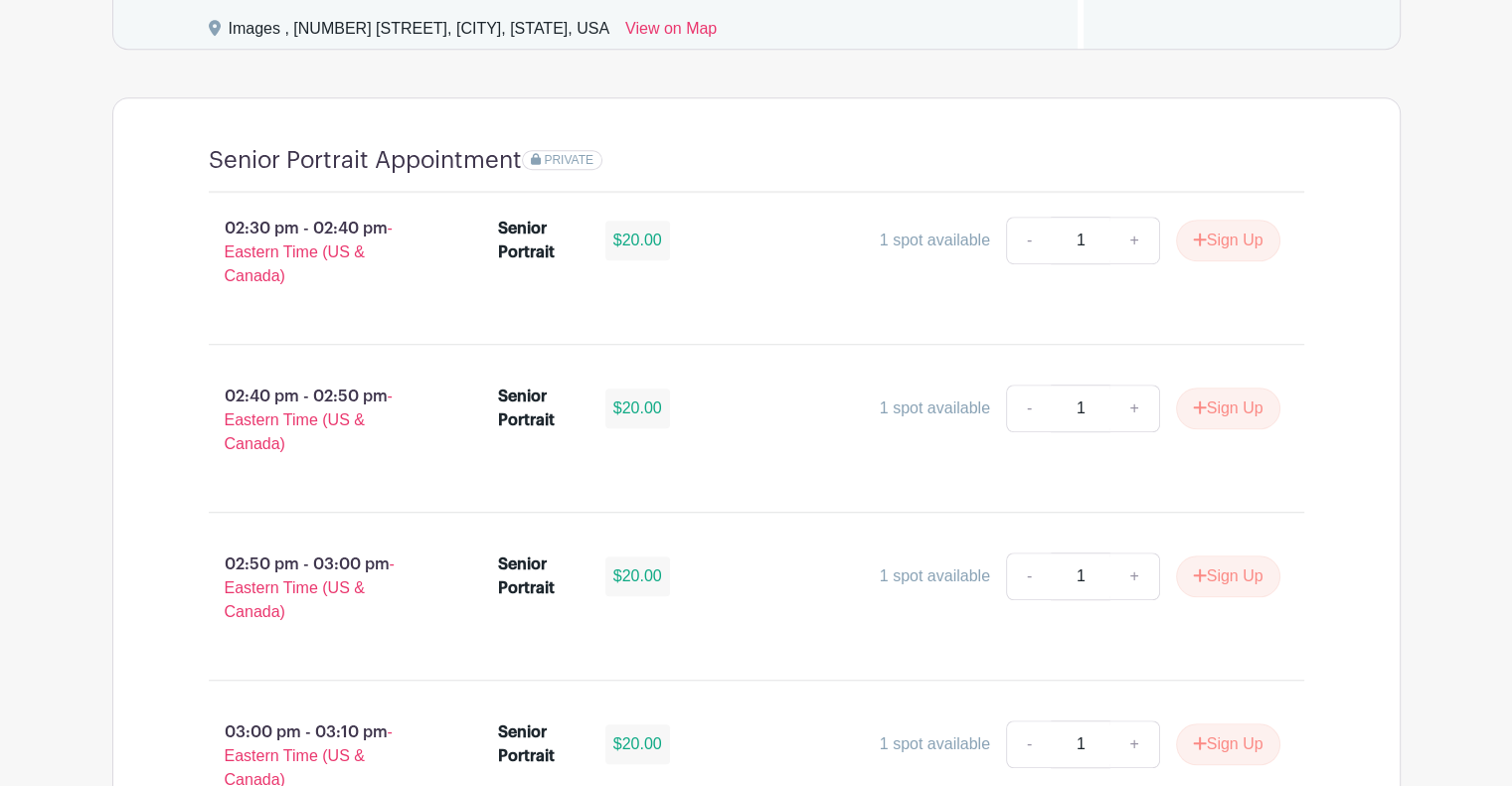 scroll, scrollTop: 1361, scrollLeft: 0, axis: vertical 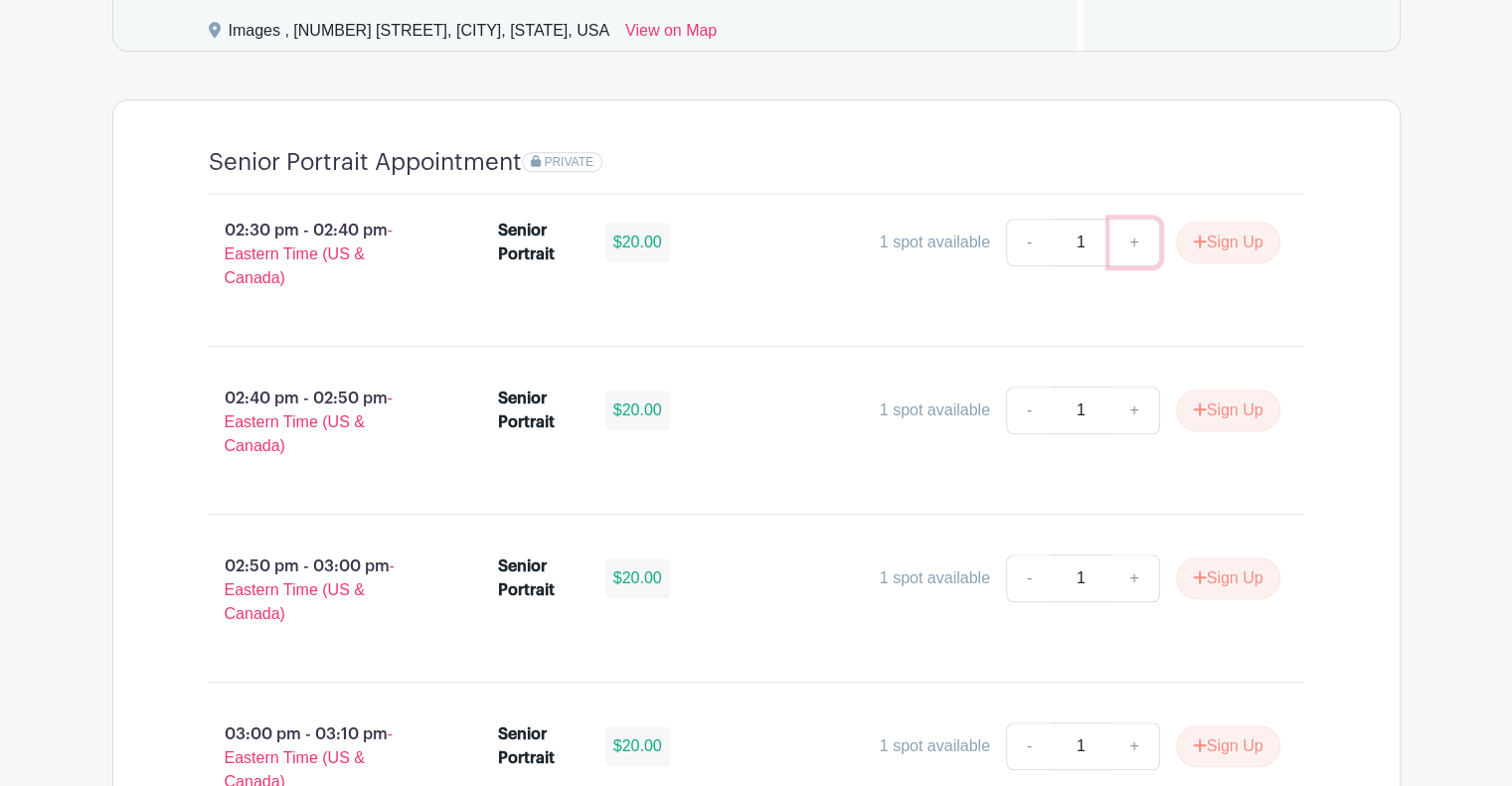 click on "+" at bounding box center (1134, 242) 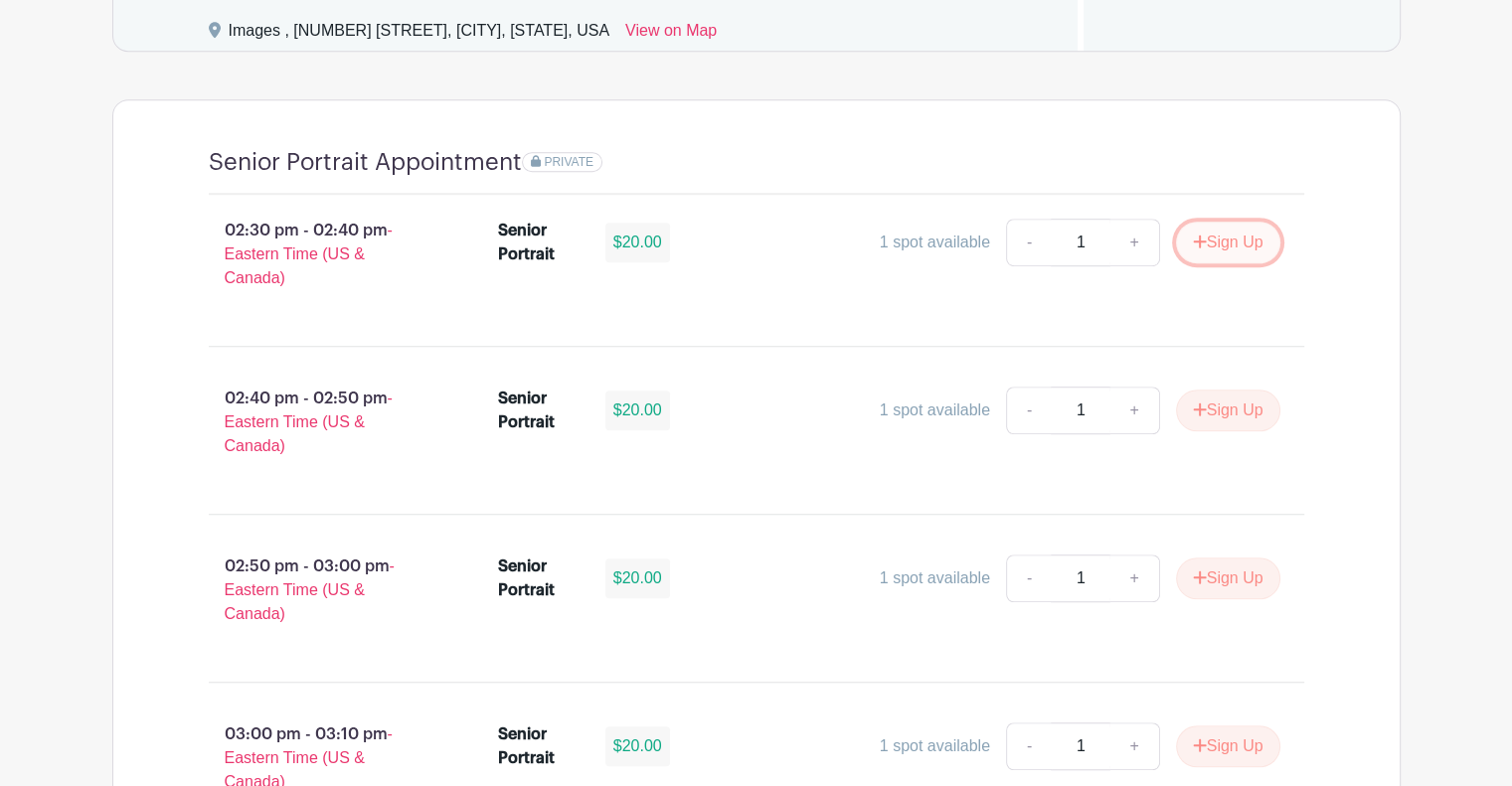 click on "Sign Up" at bounding box center (1228, 242) 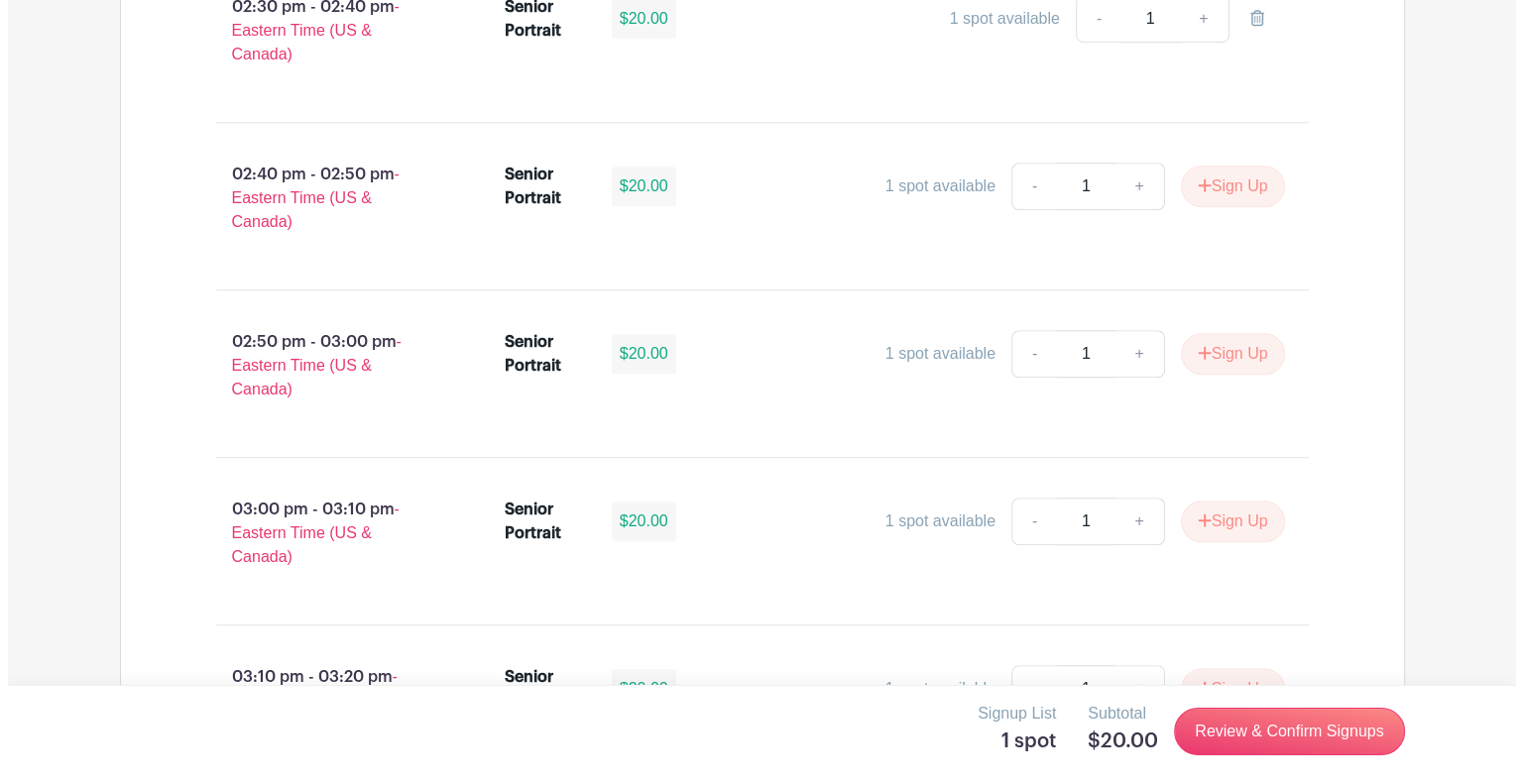 scroll, scrollTop: 1582, scrollLeft: 0, axis: vertical 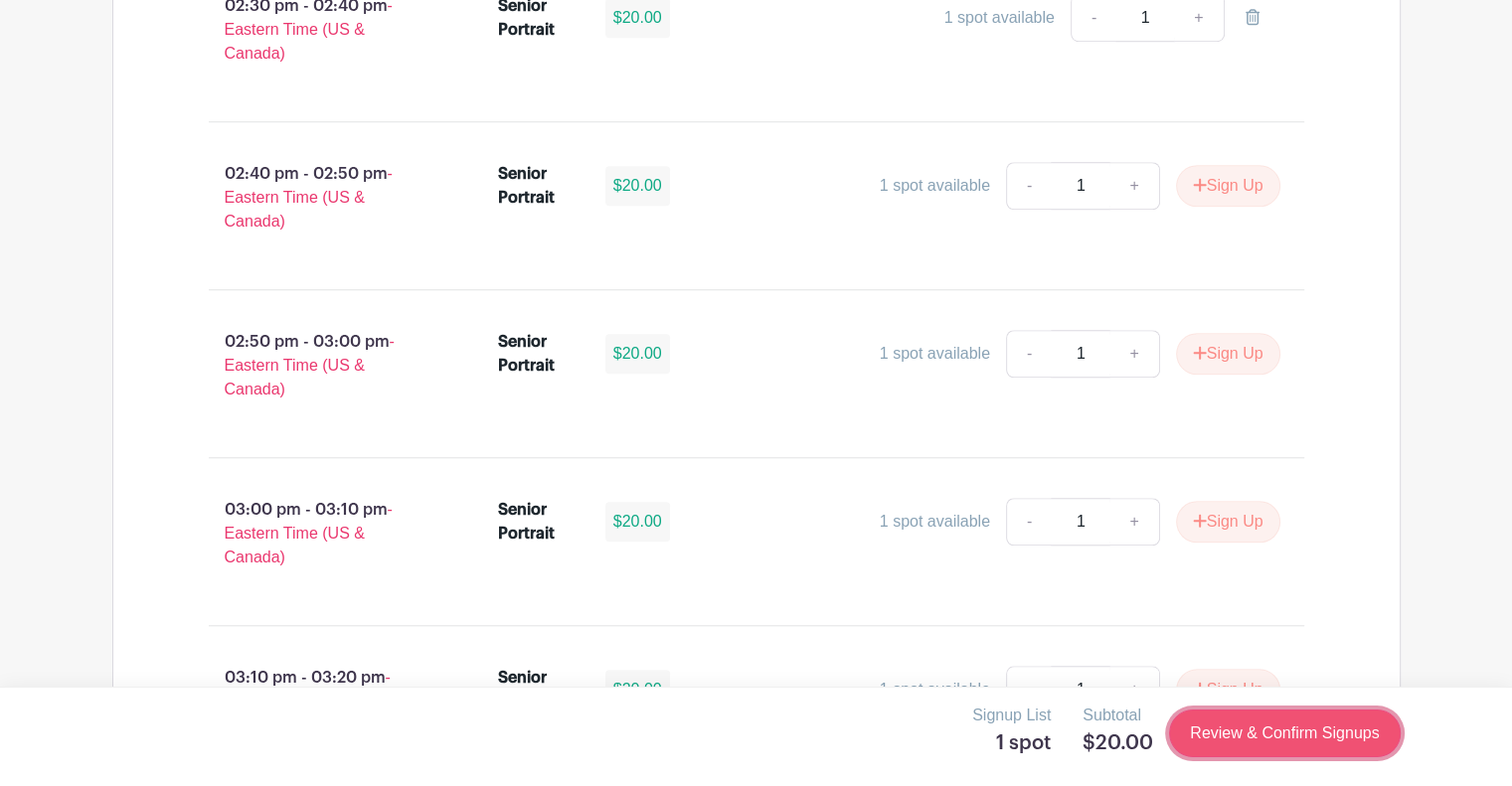 drag, startPoint x: 1336, startPoint y: 740, endPoint x: 1373, endPoint y: 736, distance: 37.215588 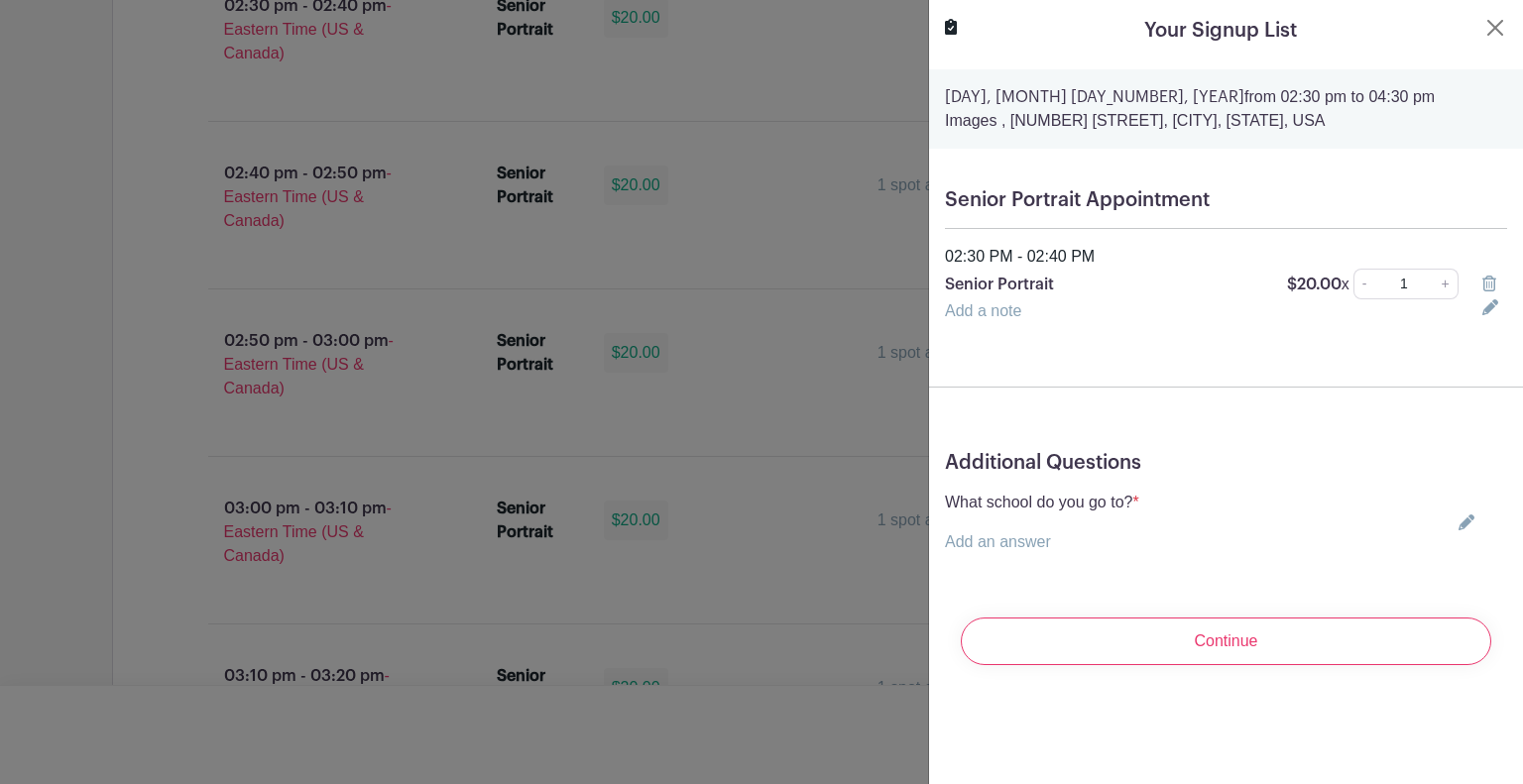 click on "What school do you go to?
*
Add an answer
Choose your answer
Boiling Springs High
Broome High
Byrnes High
Chesnee High
Clinton High
Crescent High
Eastside High
Greer Middle College
Greenville High
Greenville Tech Charter High
Greenwood High
Hammond High
Hillcrest High
John De La Howe
Mauldin High
Ninety Six High
Palmetto High
Riverside High
Spartanburg Day School
Travelers Rest High
Wren High
Other" at bounding box center (1226, 522) 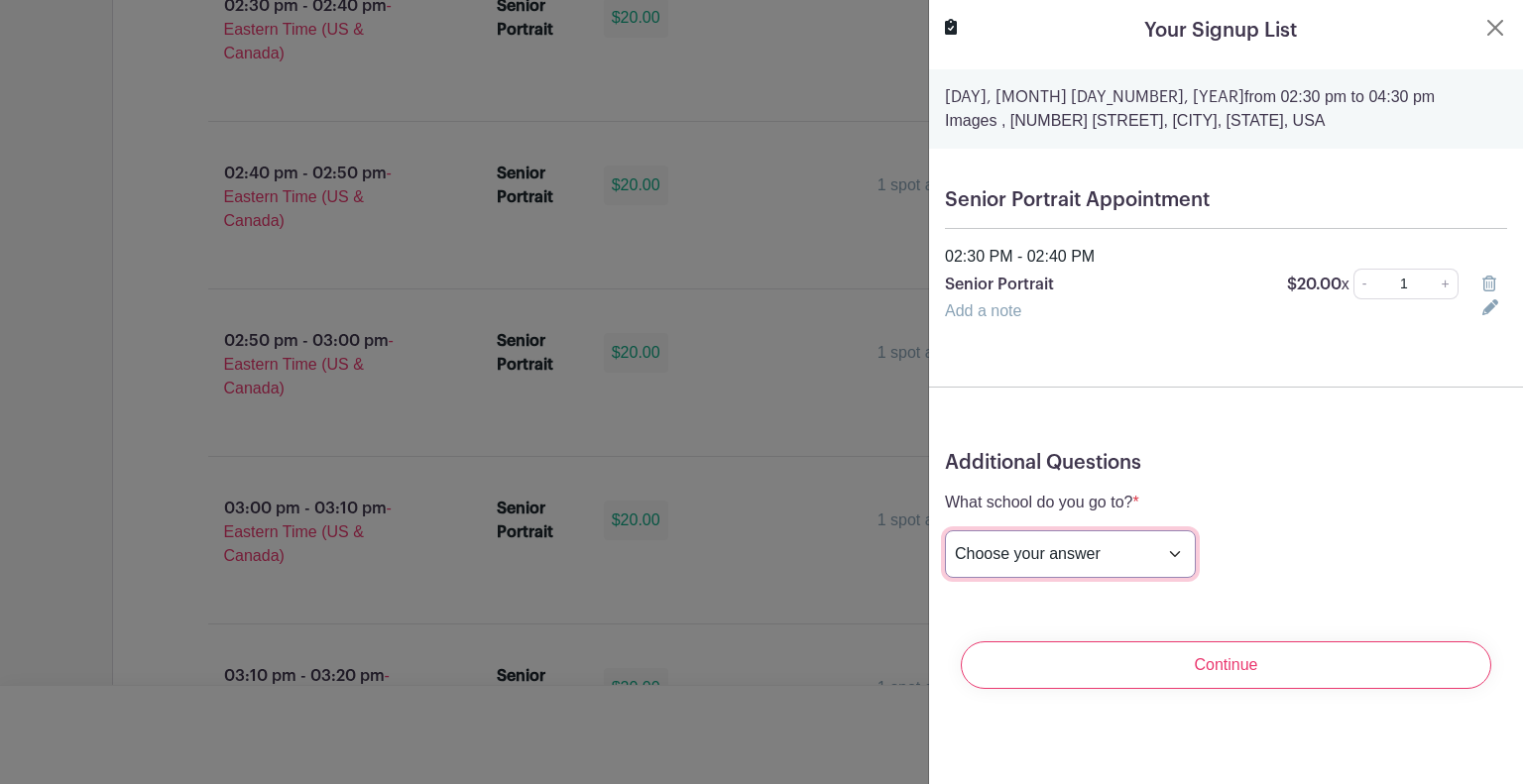 click on "Choose your answer
Boiling Springs High
Broome High
Byrnes High
Chesnee High
Clinton High
Crescent High
Eastside High
Greer Middle College
Greenville High
Greenville Tech Charter High
Greenwood High
Hammond High
Hillcrest High
John De La Howe
Mauldin High
Ninety Six High
Palmetto High
Riverside High
Spartanburg Day School
Travelers Rest High
Wren High
Other" at bounding box center [1070, 554] 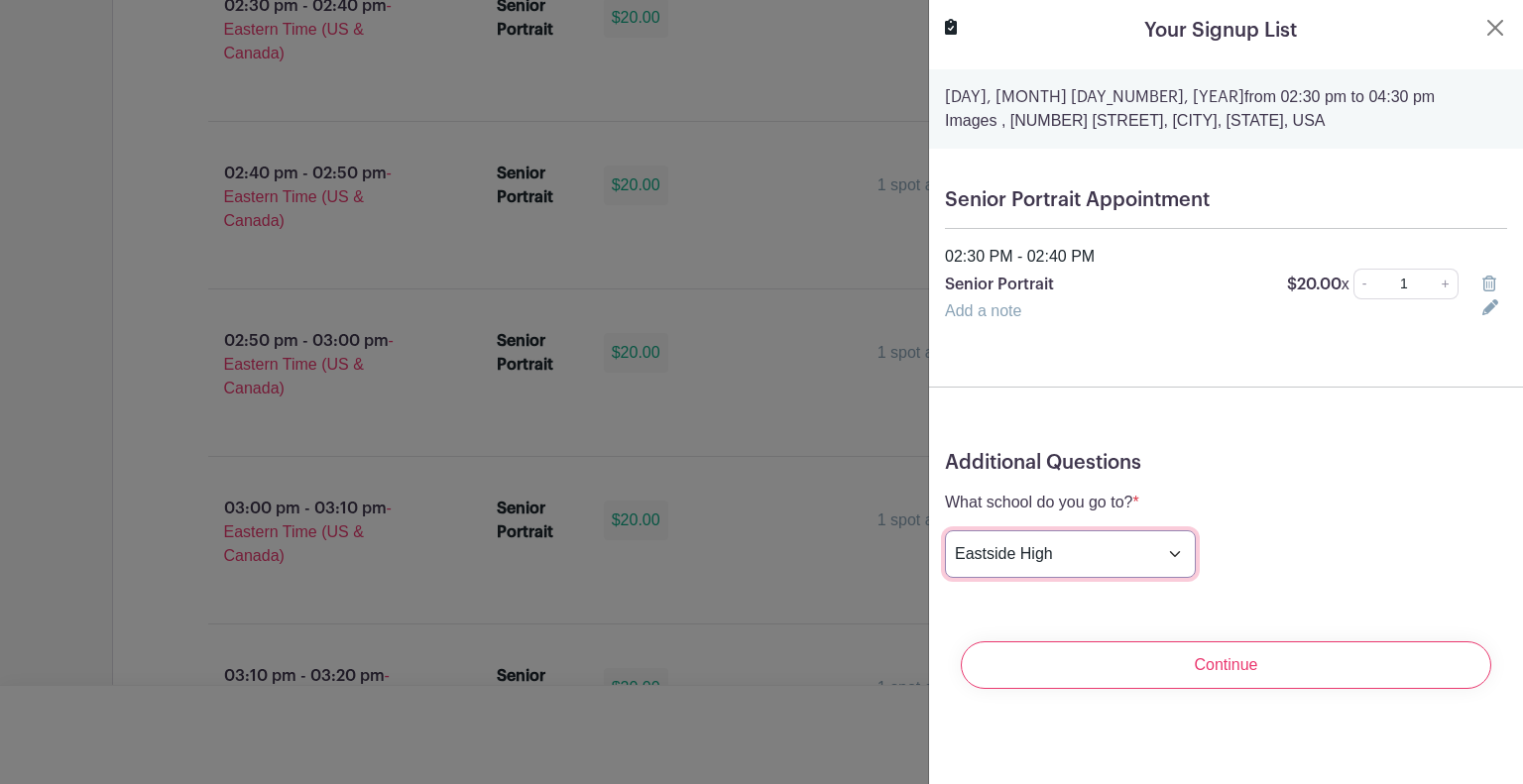 click on "Choose your answer
Boiling Springs High
Broome High
Byrnes High
Chesnee High
Clinton High
Crescent High
Eastside High
Greer Middle College
Greenville High
Greenville Tech Charter High
Greenwood High
Hammond High
Hillcrest High
John De La Howe
Mauldin High
Ninety Six High
Palmetto High
Riverside High
Spartanburg Day School
Travelers Rest High
Wren High
Other" at bounding box center [1070, 554] 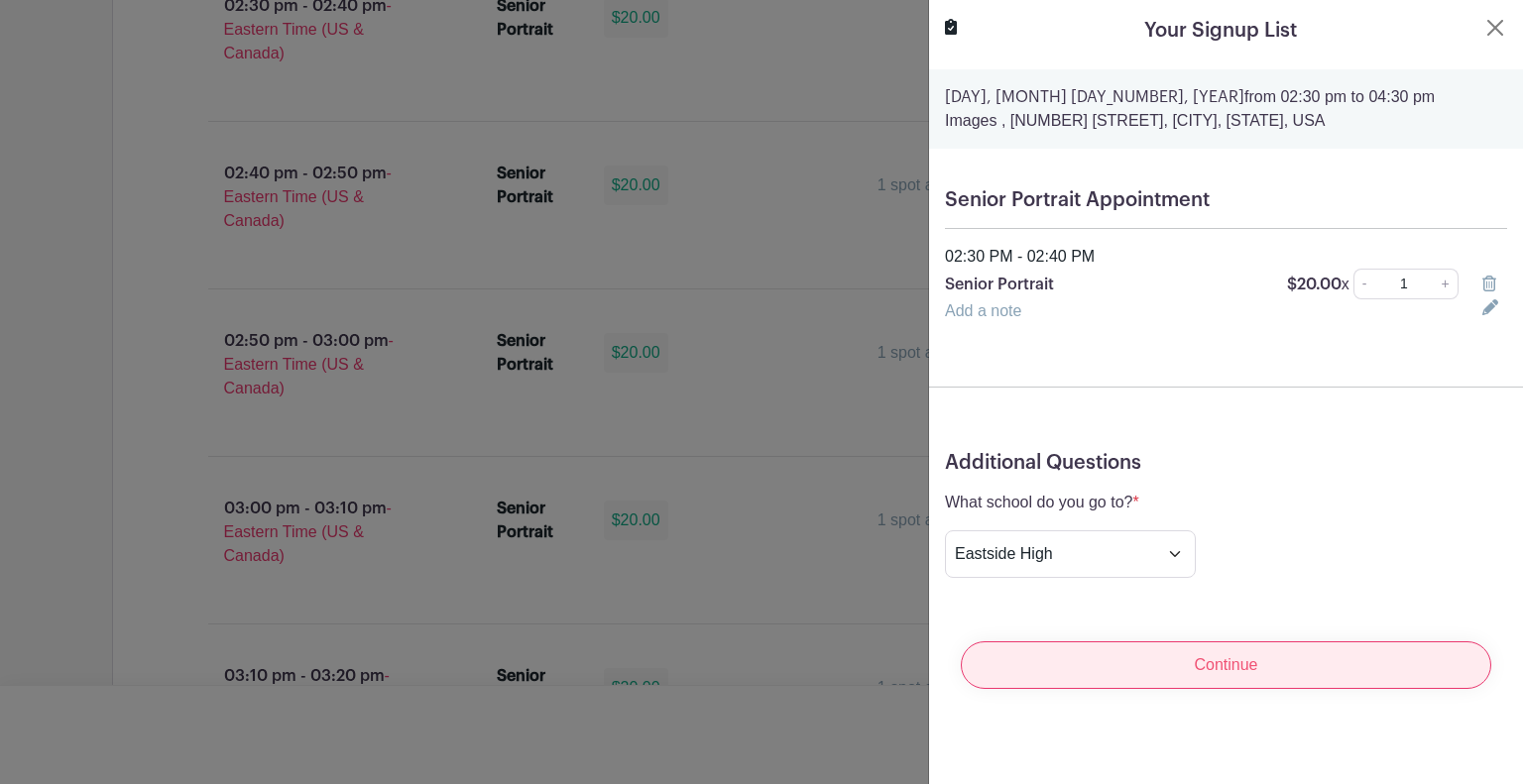 click on "Continue" at bounding box center (1226, 665) 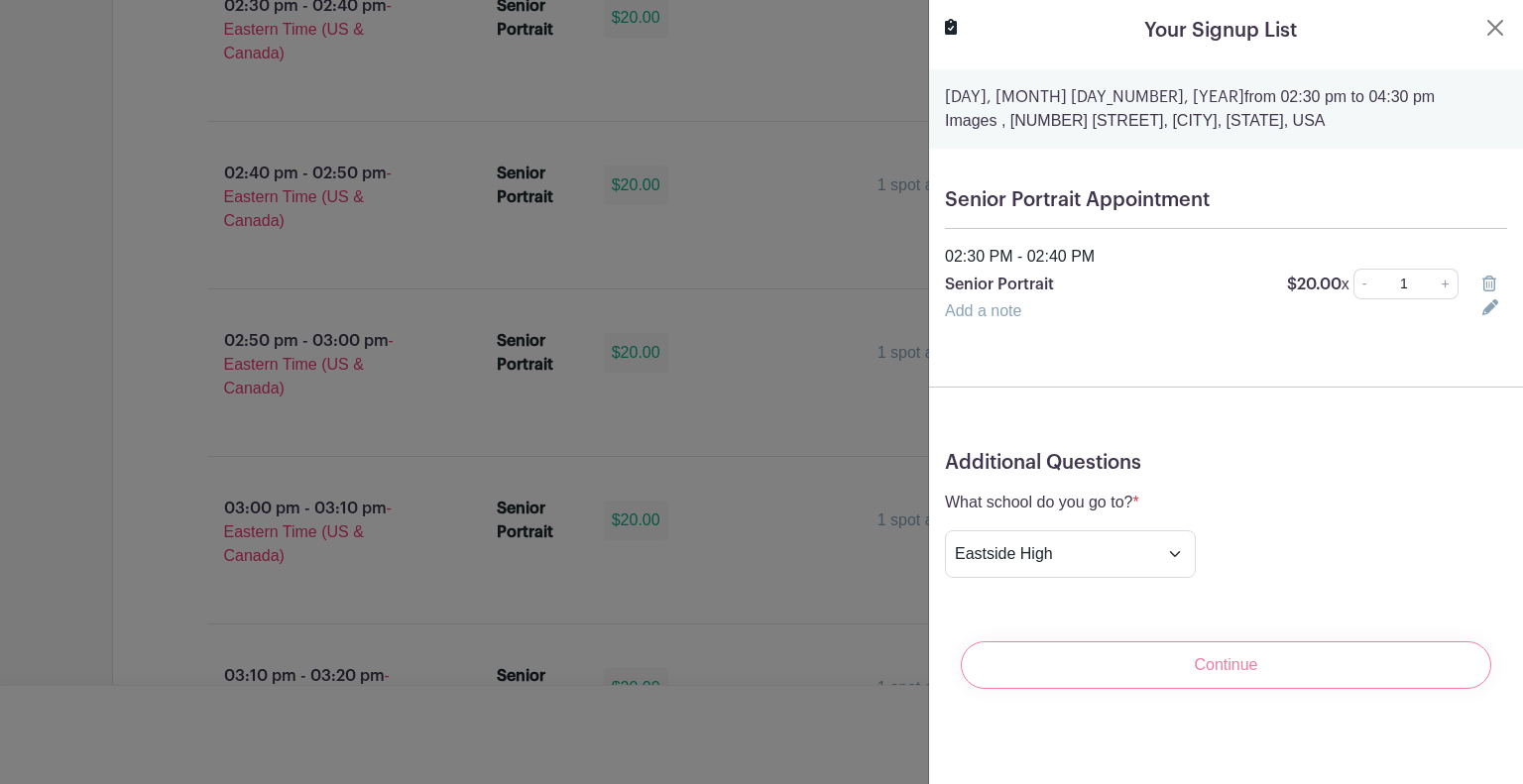 click on "Continue" at bounding box center (1226, 665) 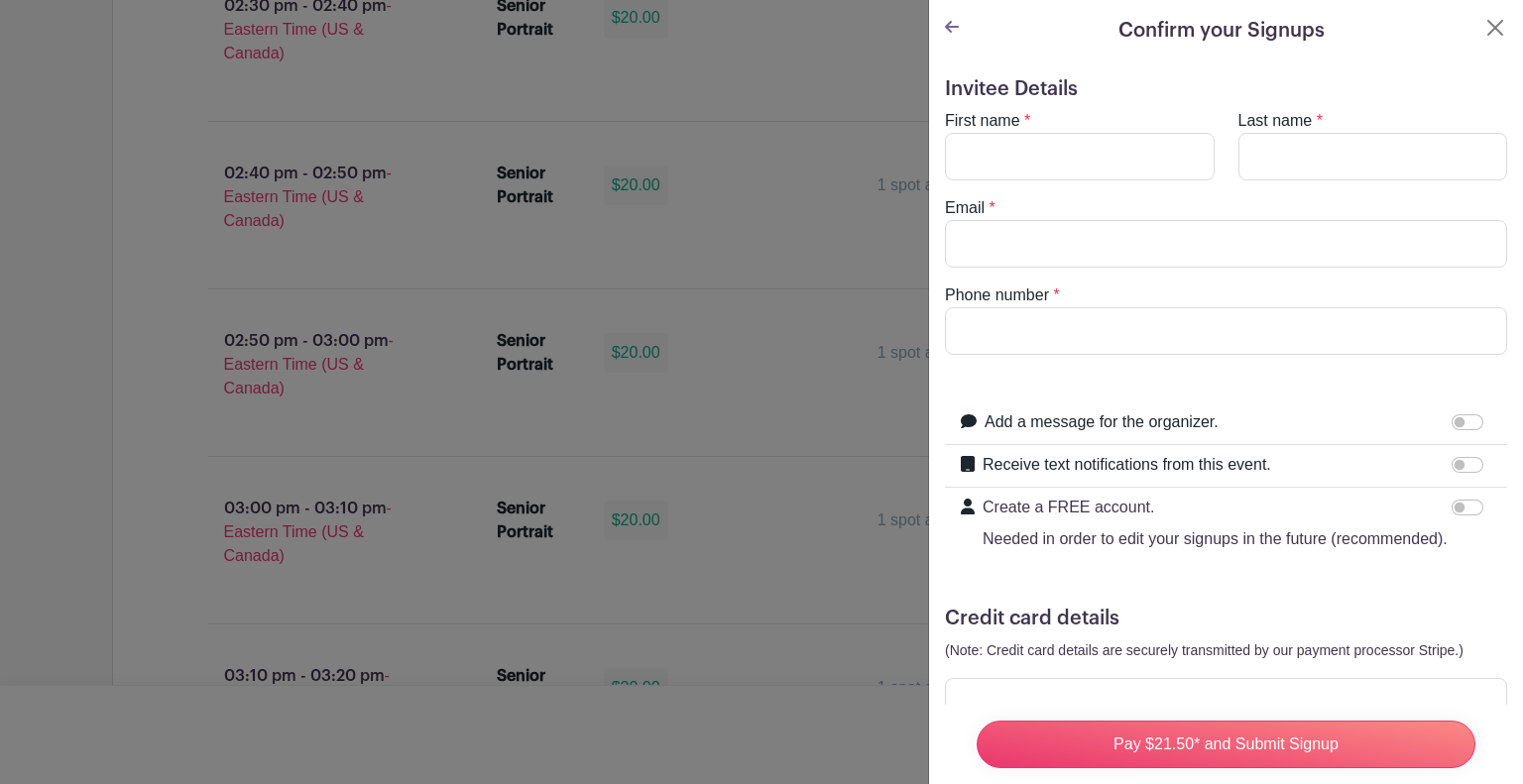 scroll, scrollTop: 7, scrollLeft: 0, axis: vertical 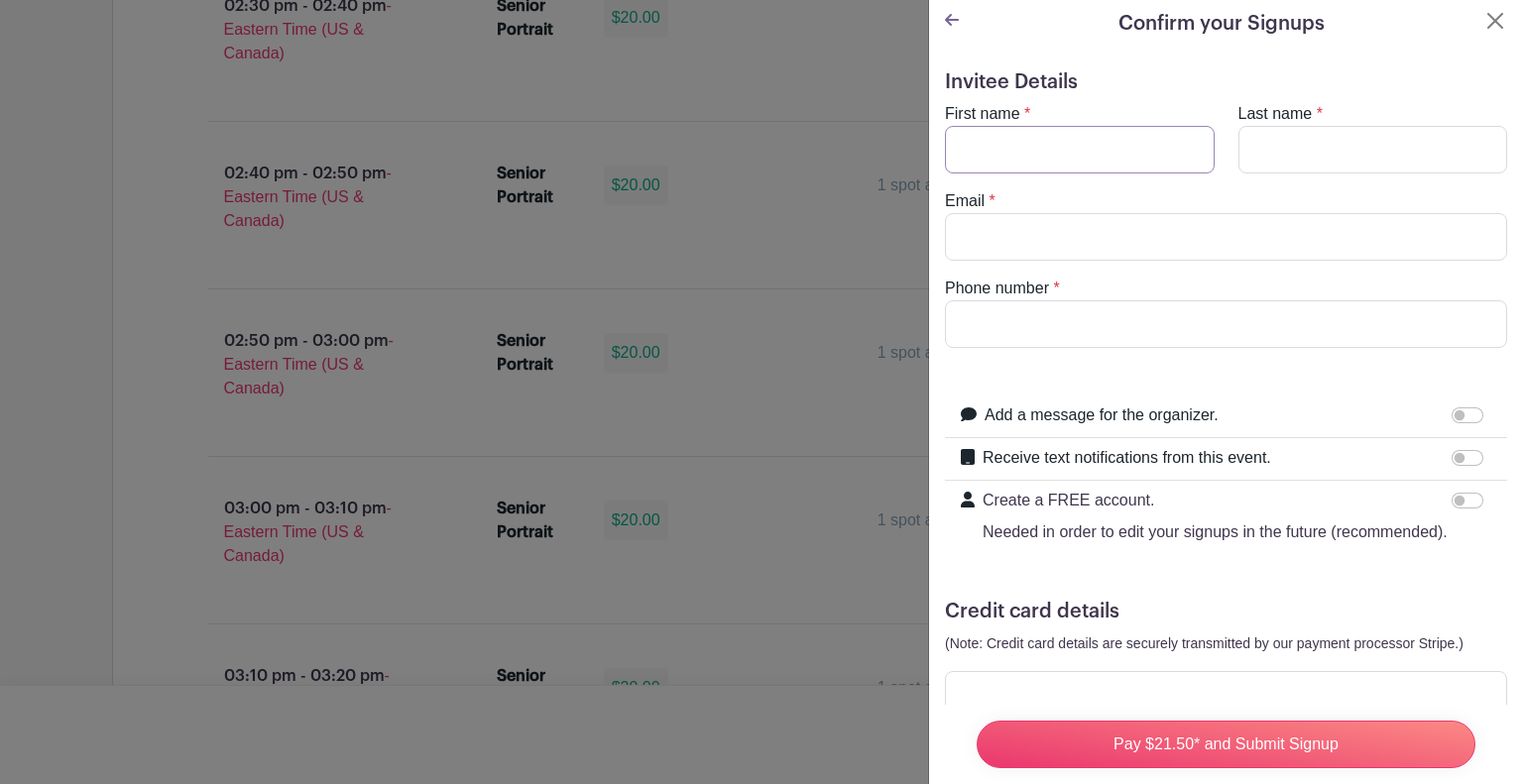 click on "First name" at bounding box center [1080, 150] 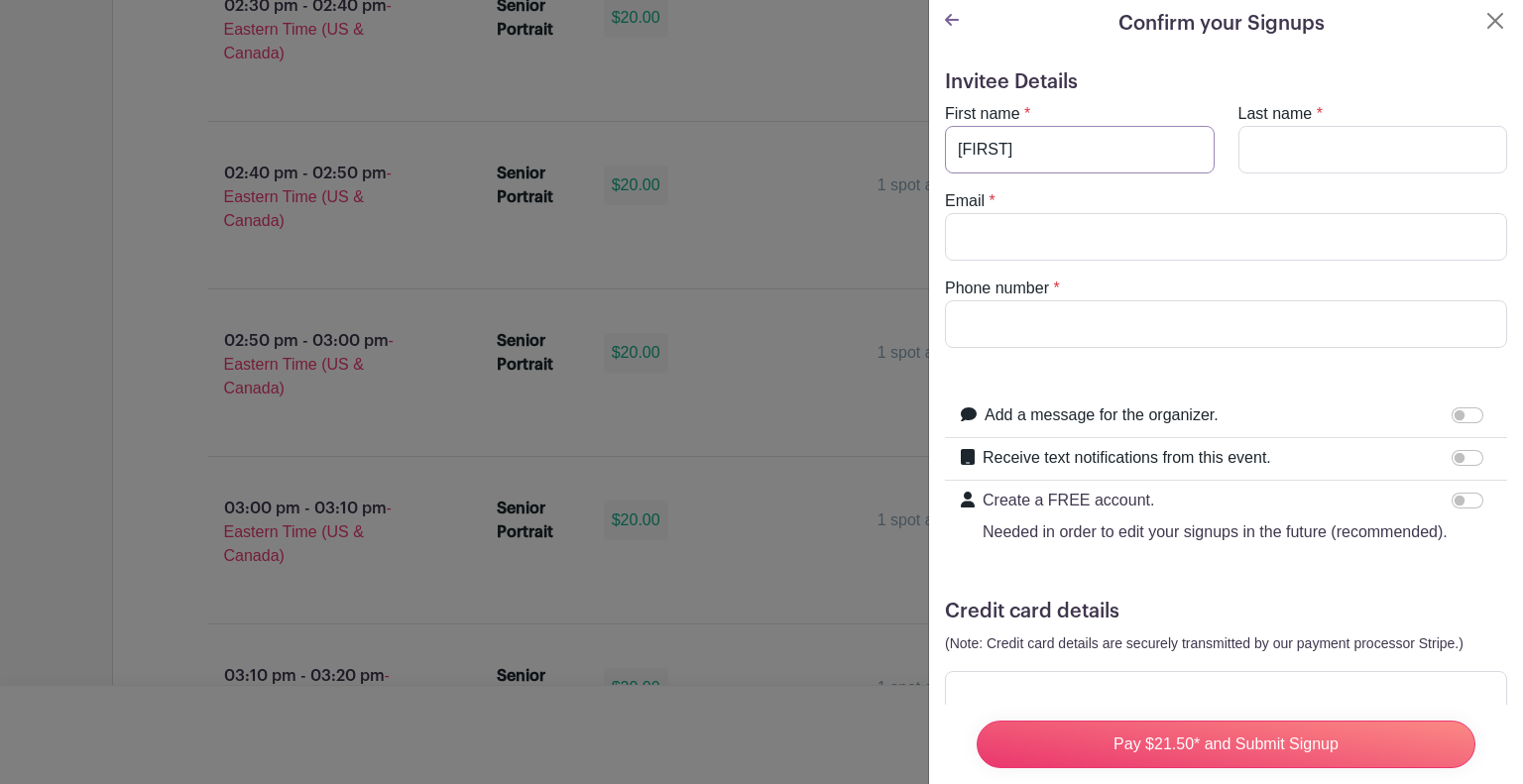 type on "[FIRST]" 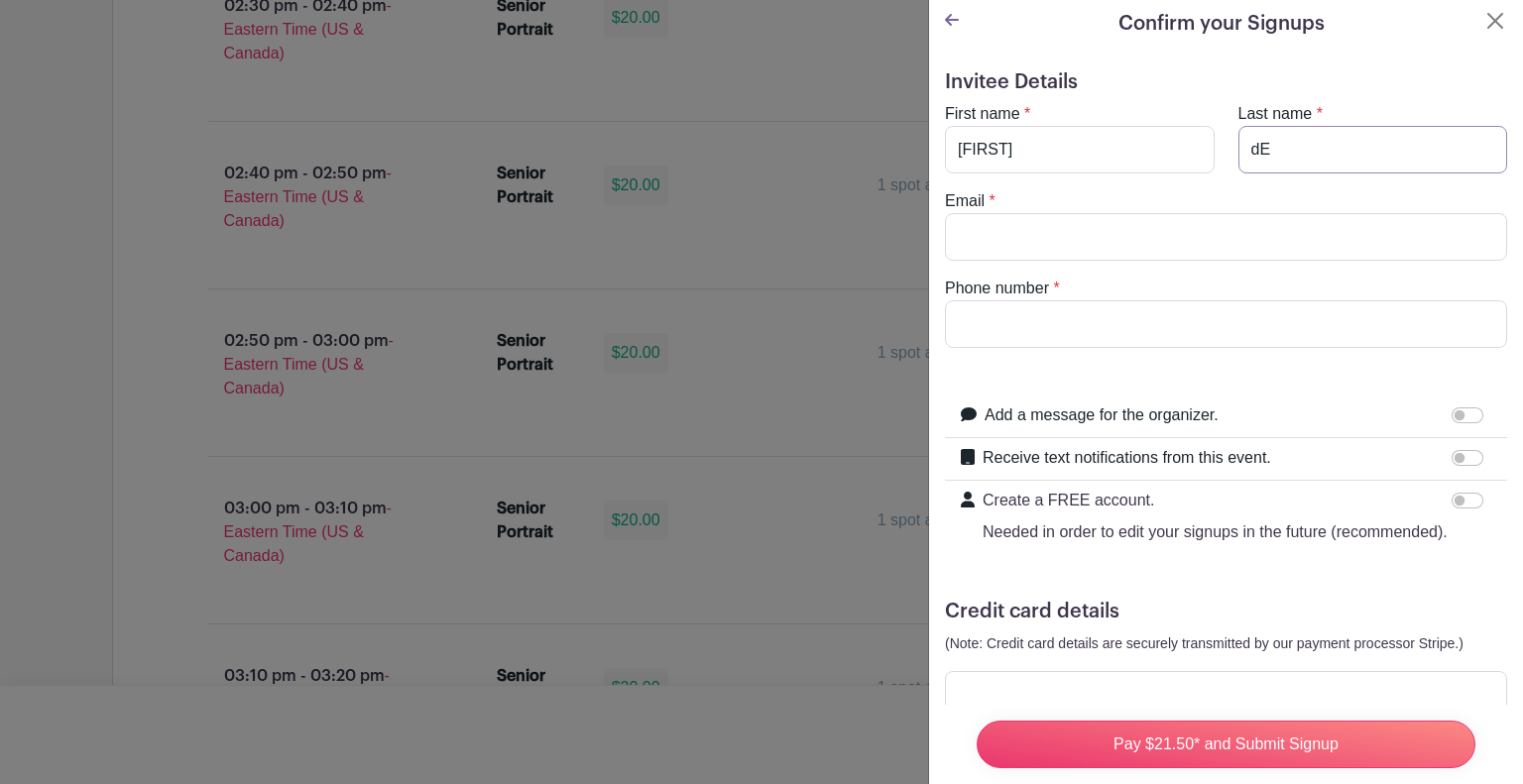 type on "d" 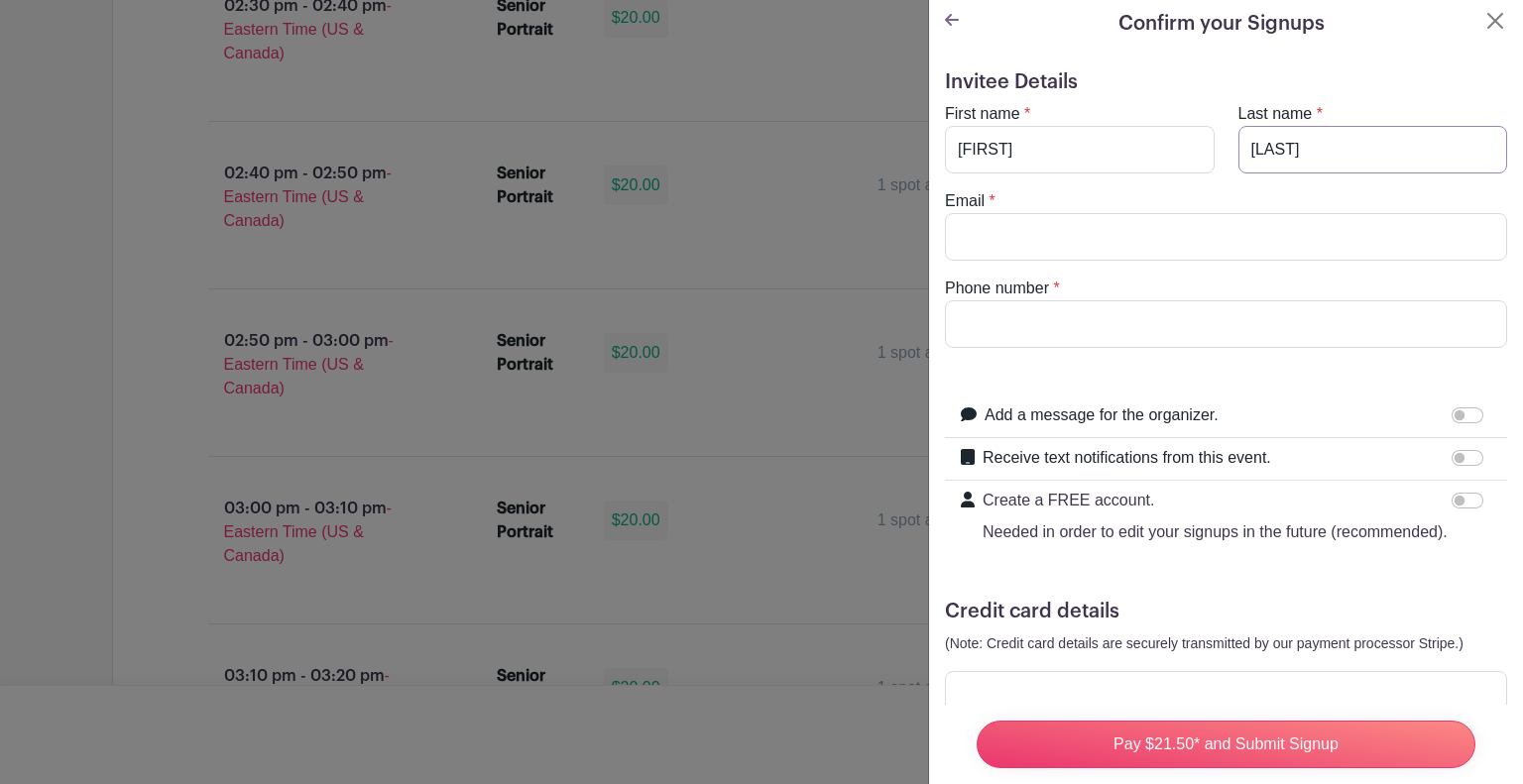 type on "[LAST]" 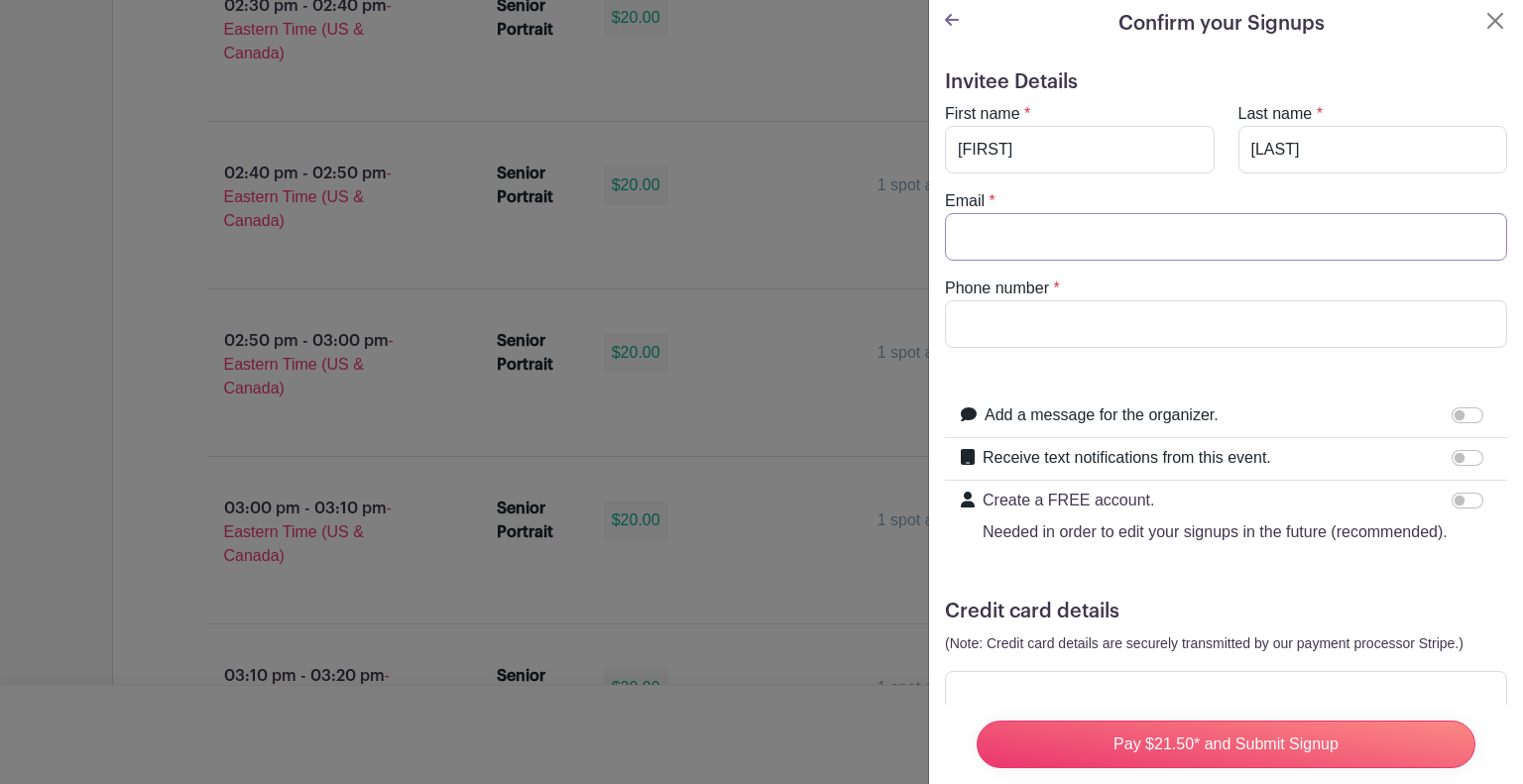 click on "Email" at bounding box center (1226, 237) 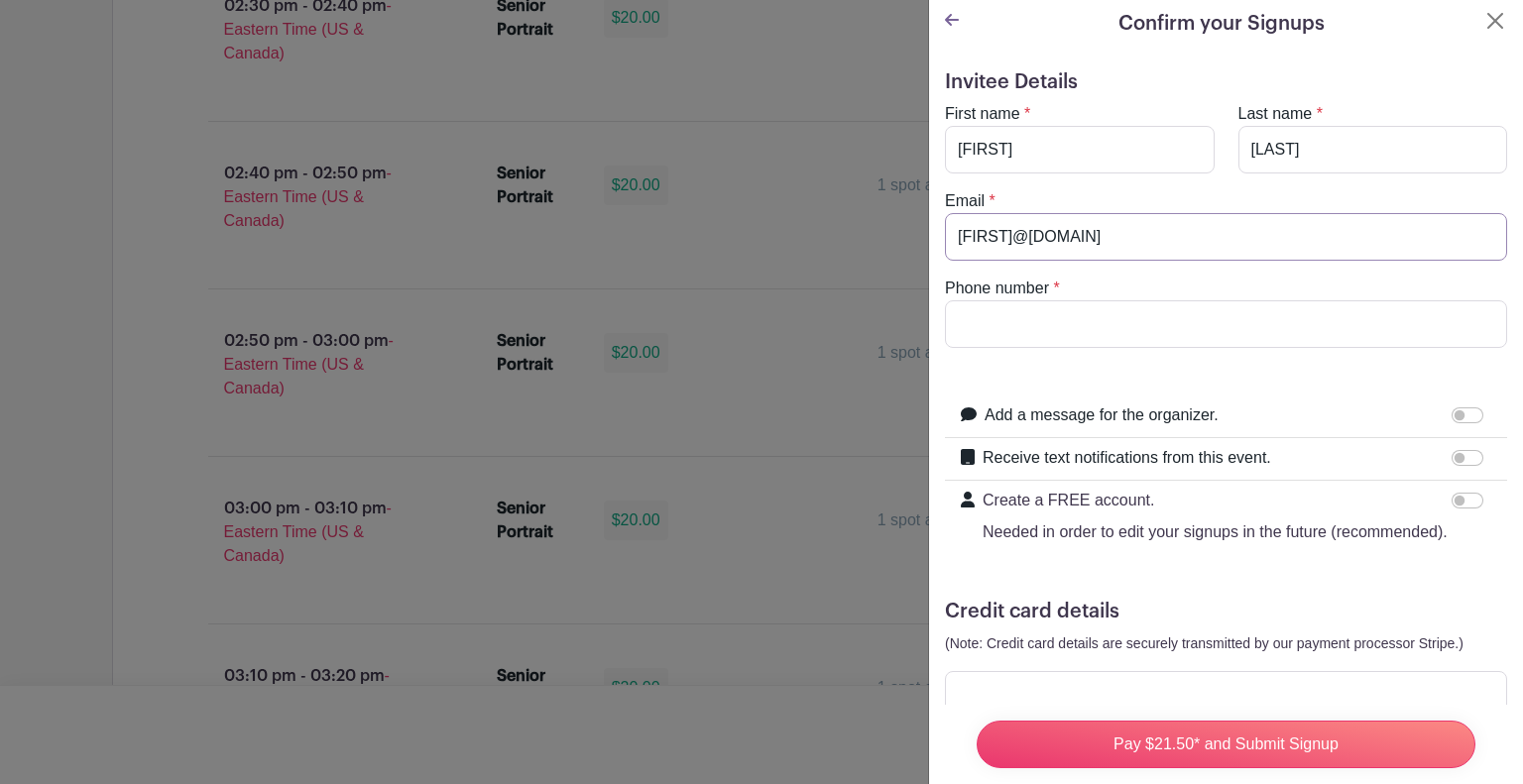 type on "[PHONE]" 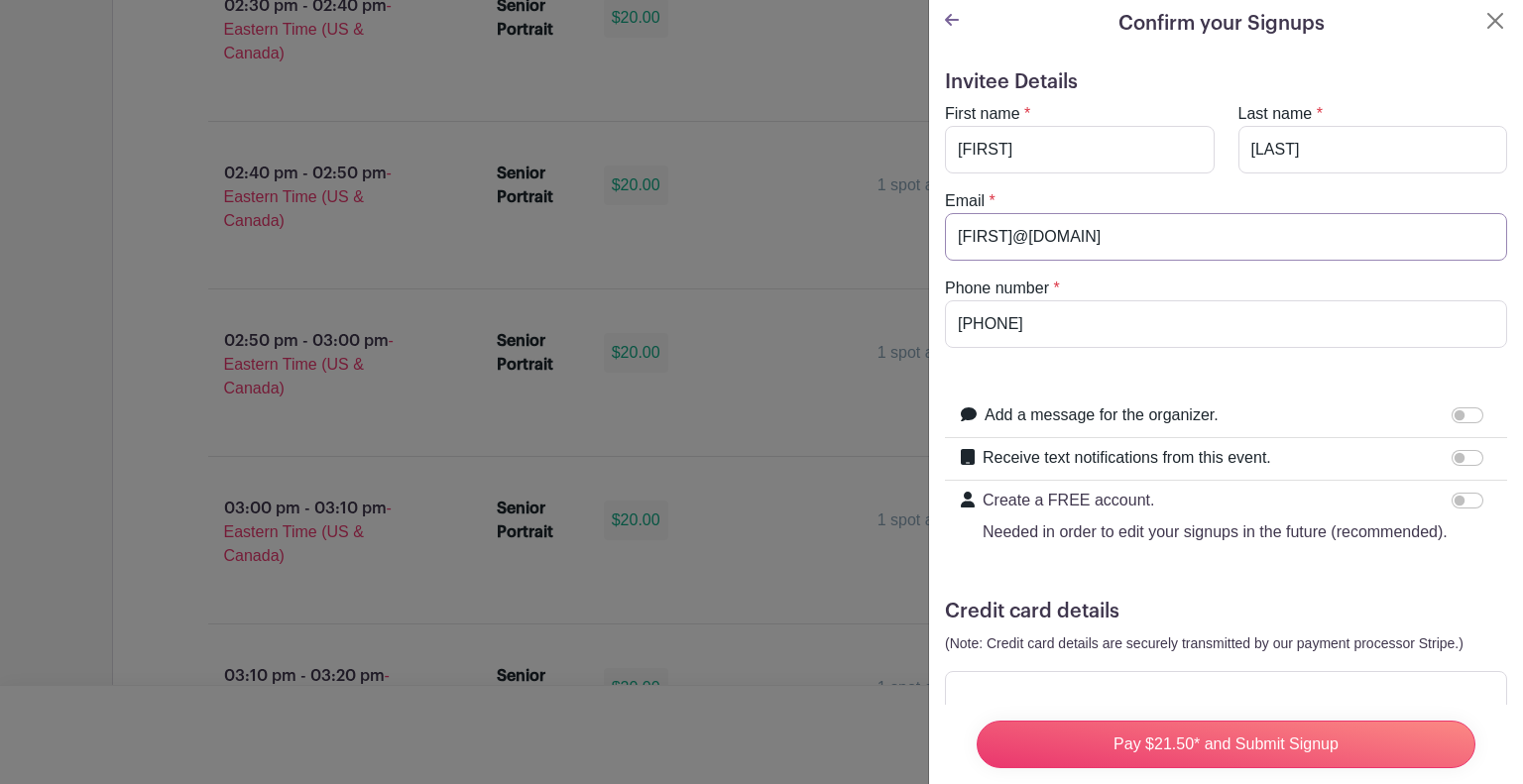 scroll, scrollTop: 99, scrollLeft: 0, axis: vertical 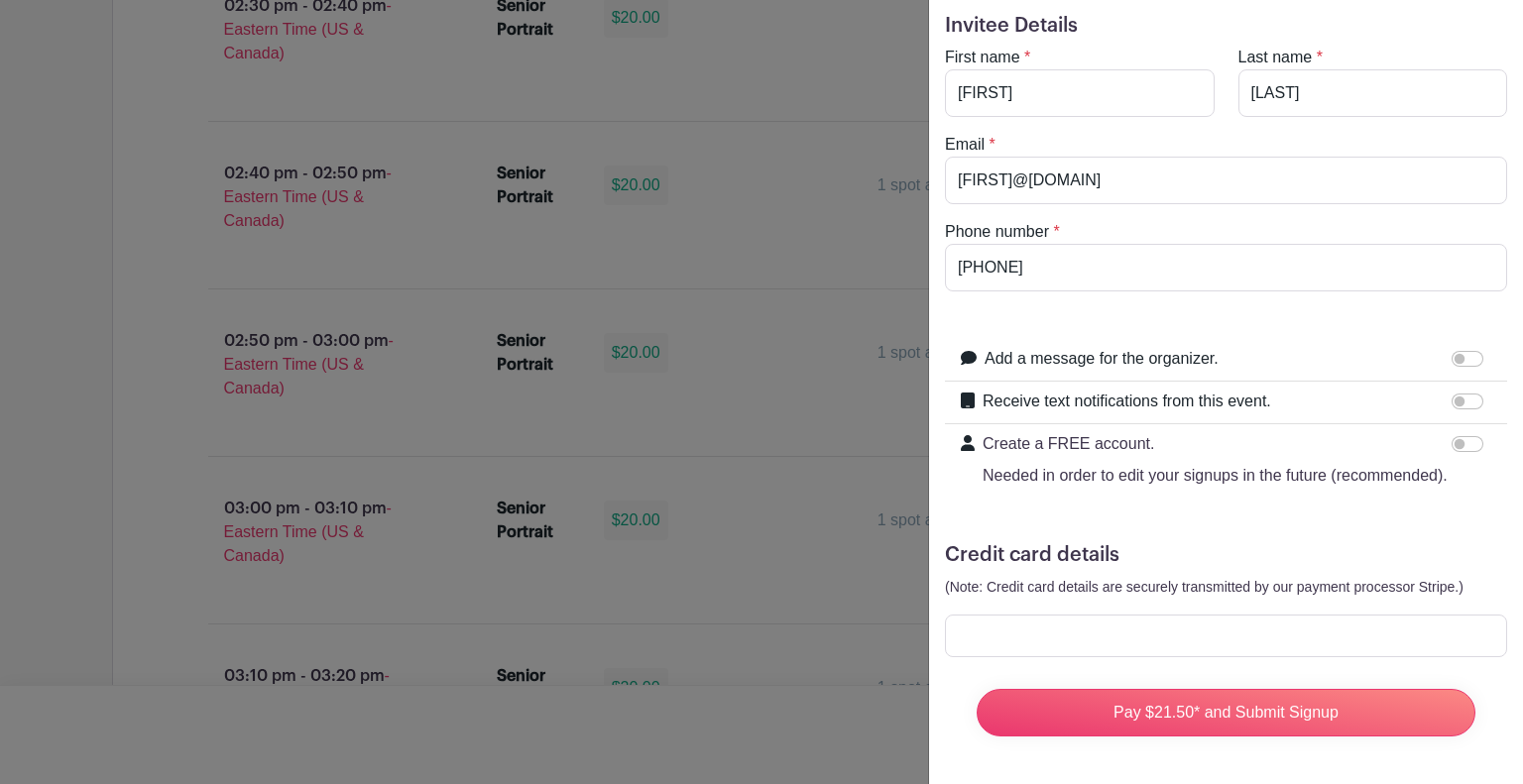 click at bounding box center (1471, 359) 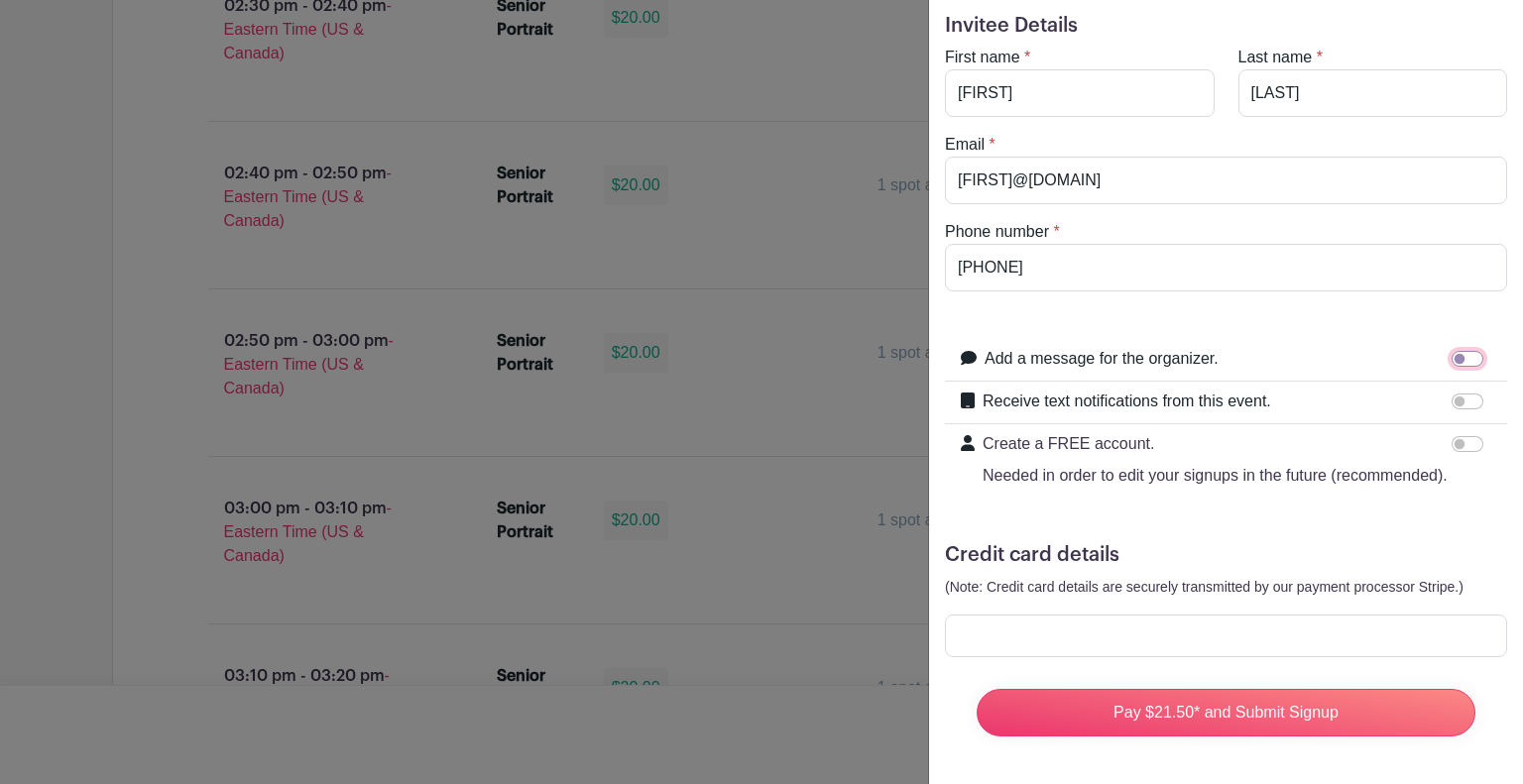click on "Add a message for the organizer." at bounding box center [1467, 359] 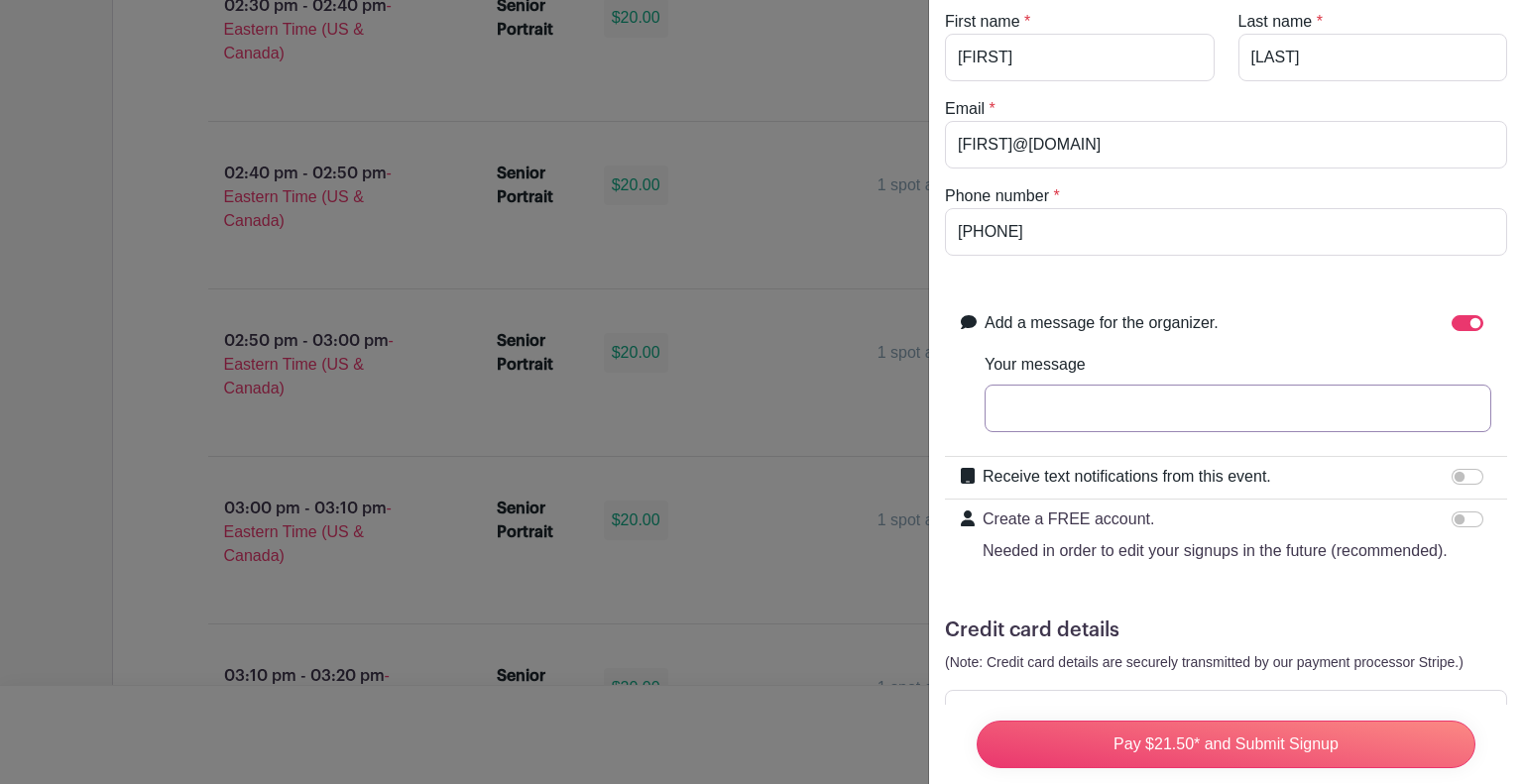 click on "Your message" at bounding box center [1237, 408] 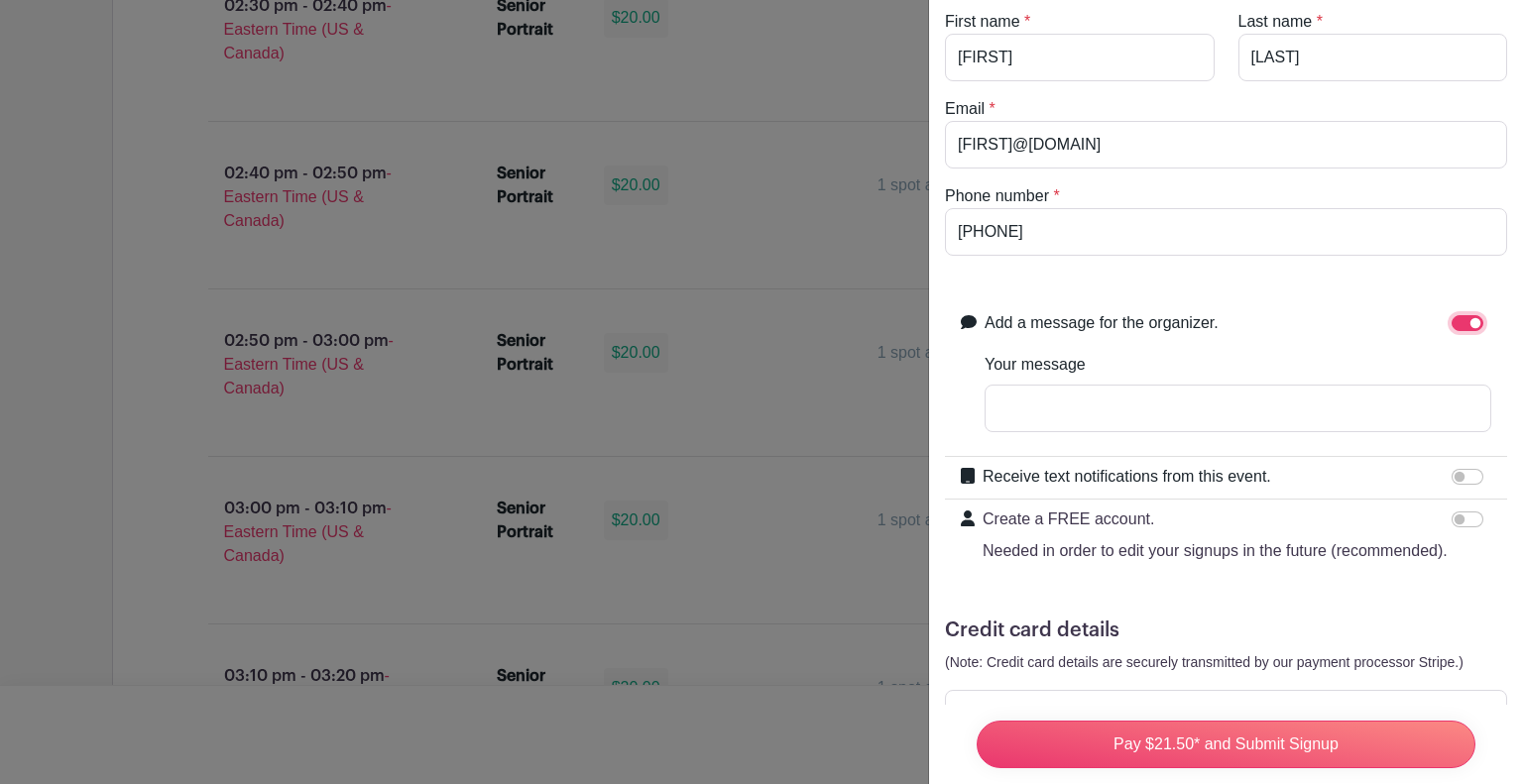 click on "Add a message for the organizer." at bounding box center (1467, 323) 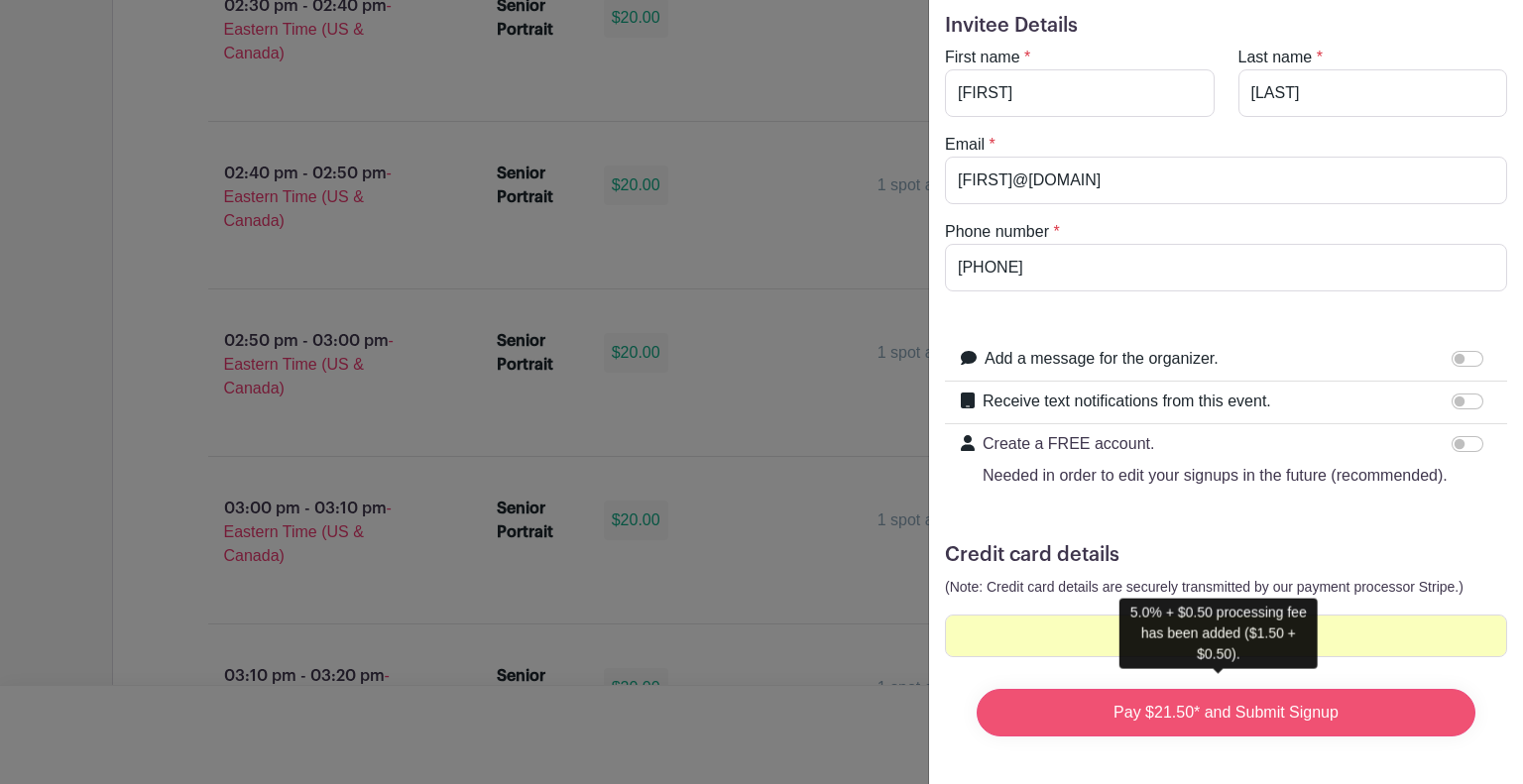 click on "Pay $21.50* and Submit Signup" at bounding box center (1226, 713) 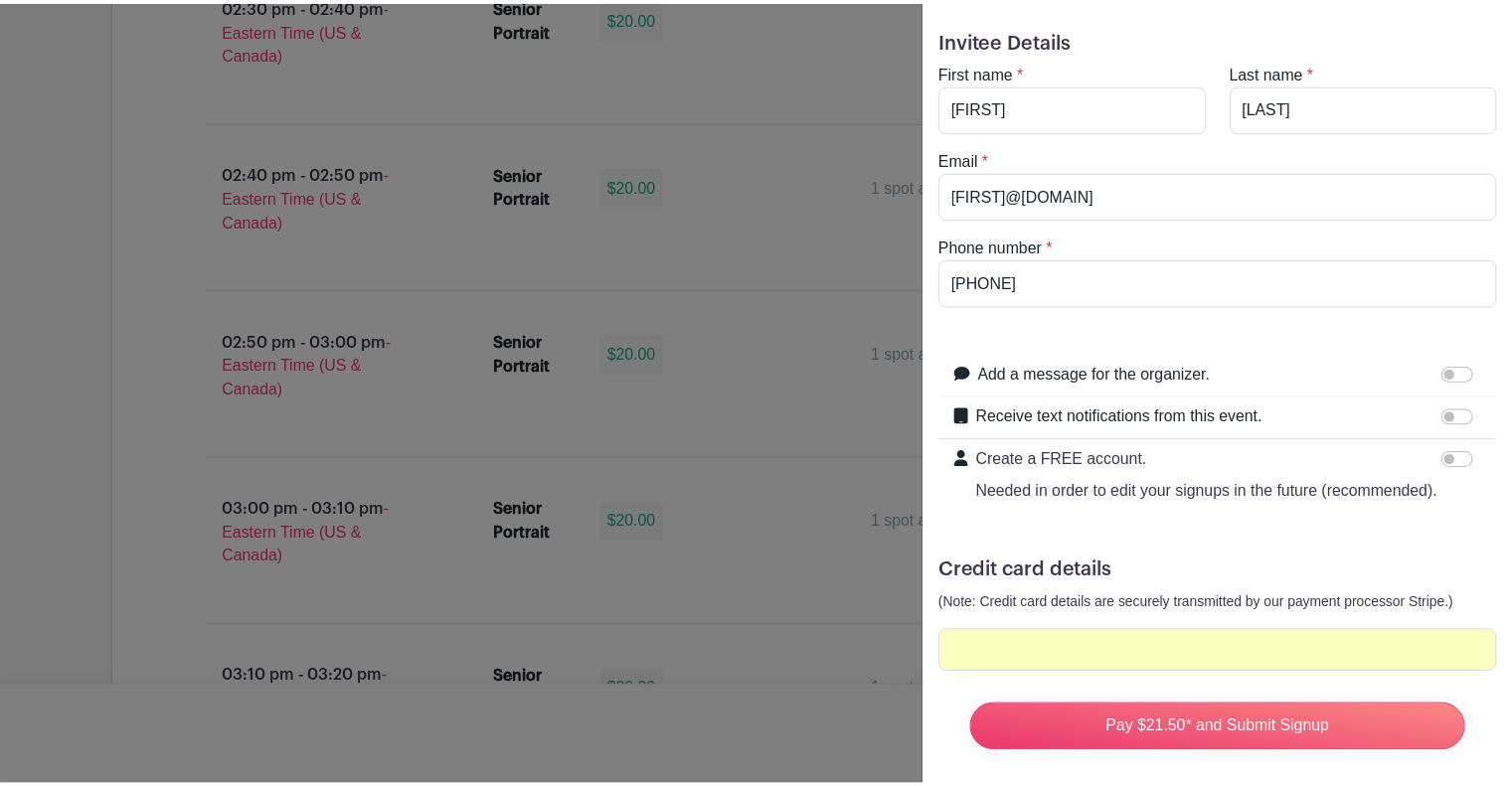 scroll, scrollTop: 99, scrollLeft: 0, axis: vertical 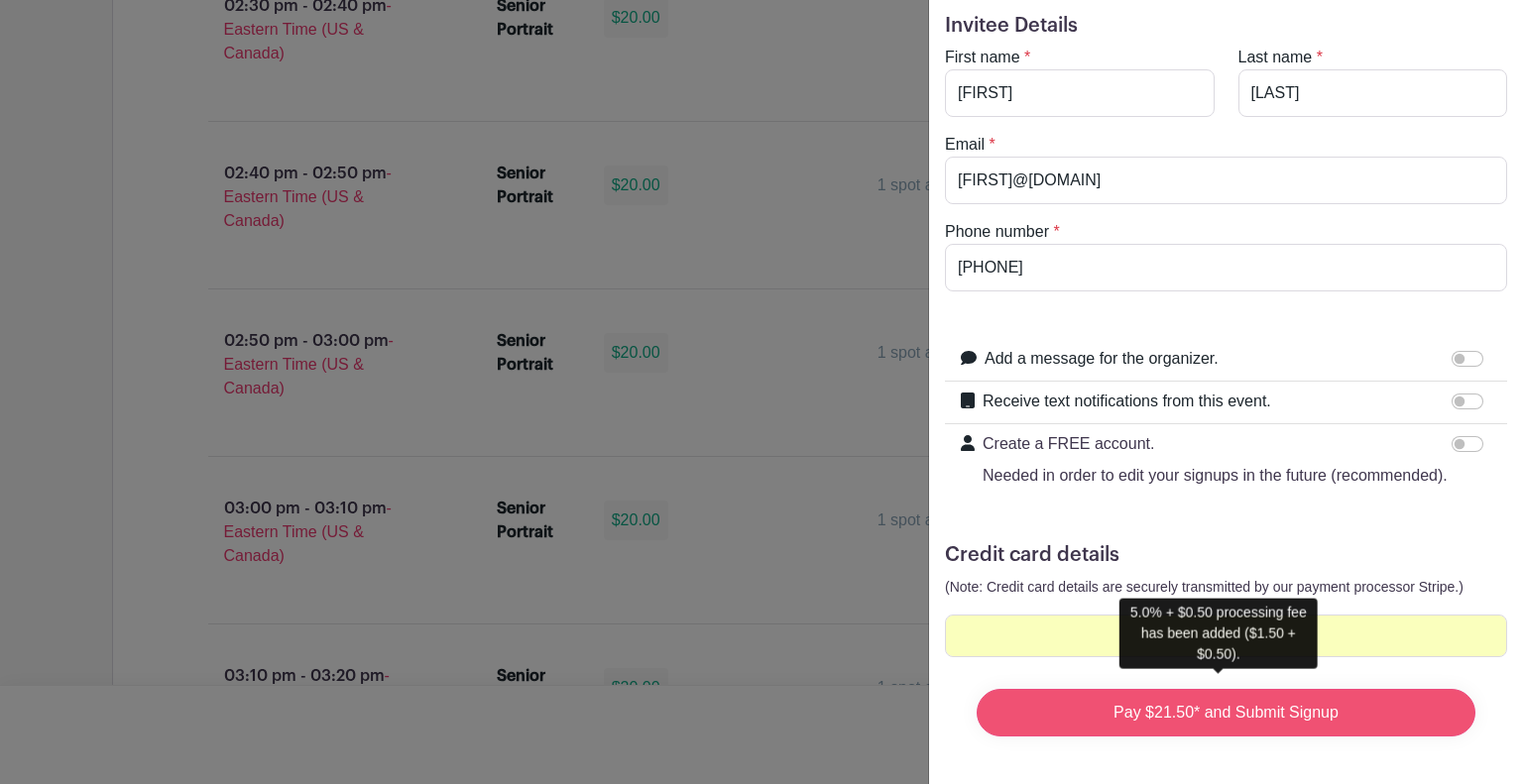 click on "Pay $21.50* and Submit Signup" at bounding box center [1226, 713] 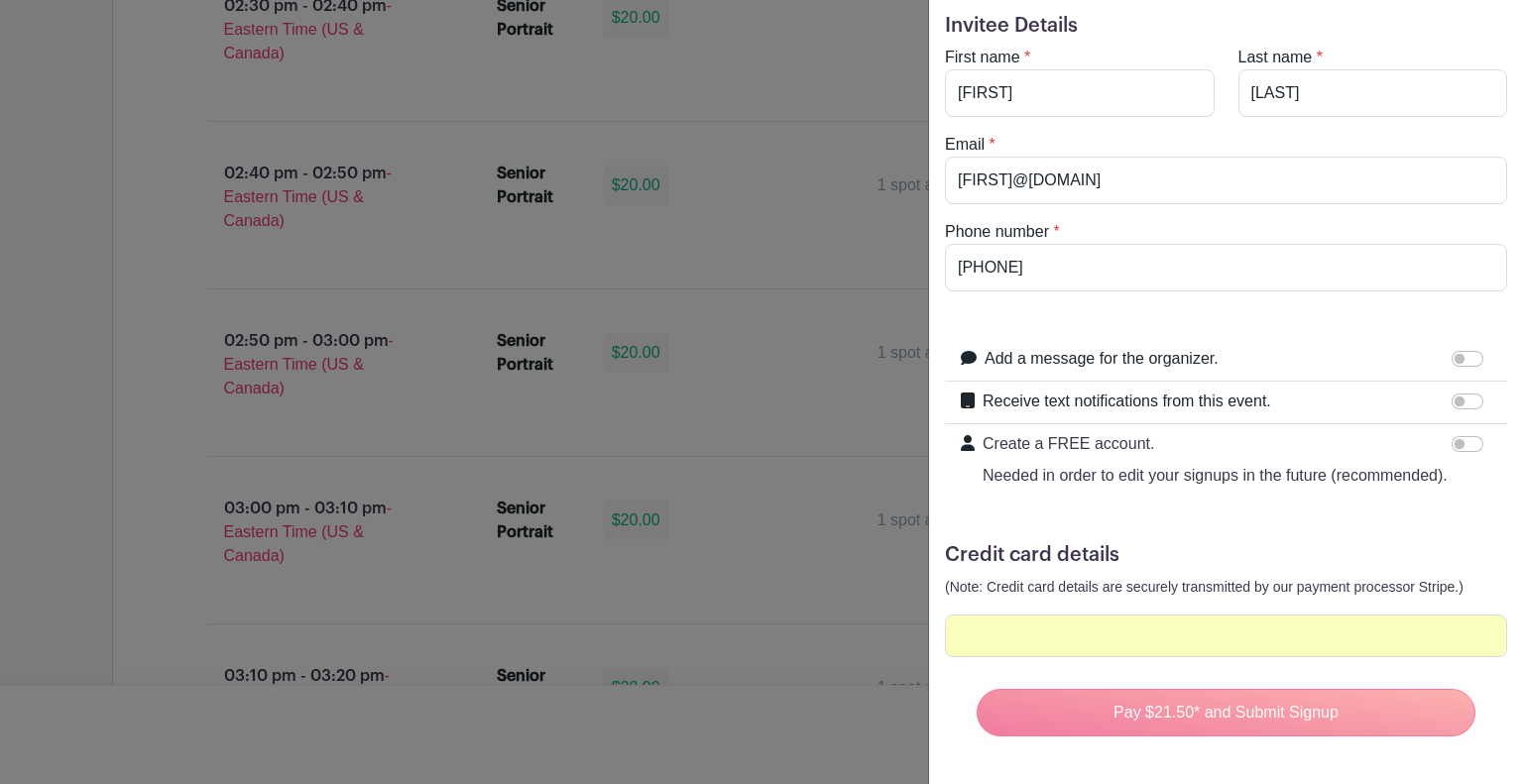 click on "Pay $21.50* and Submit Signup" at bounding box center [1226, 713] 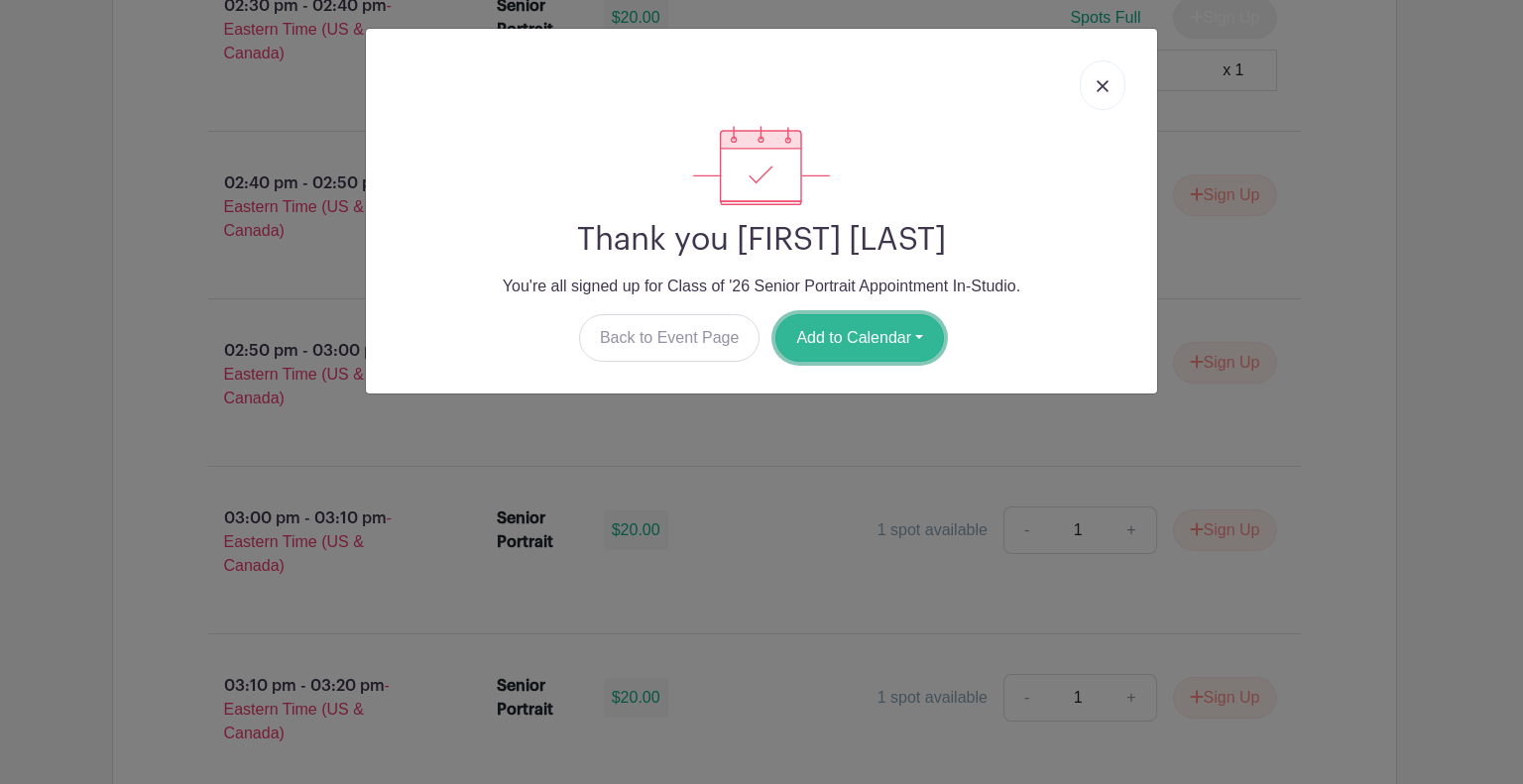 click on "Add to Calendar" at bounding box center (860, 338) 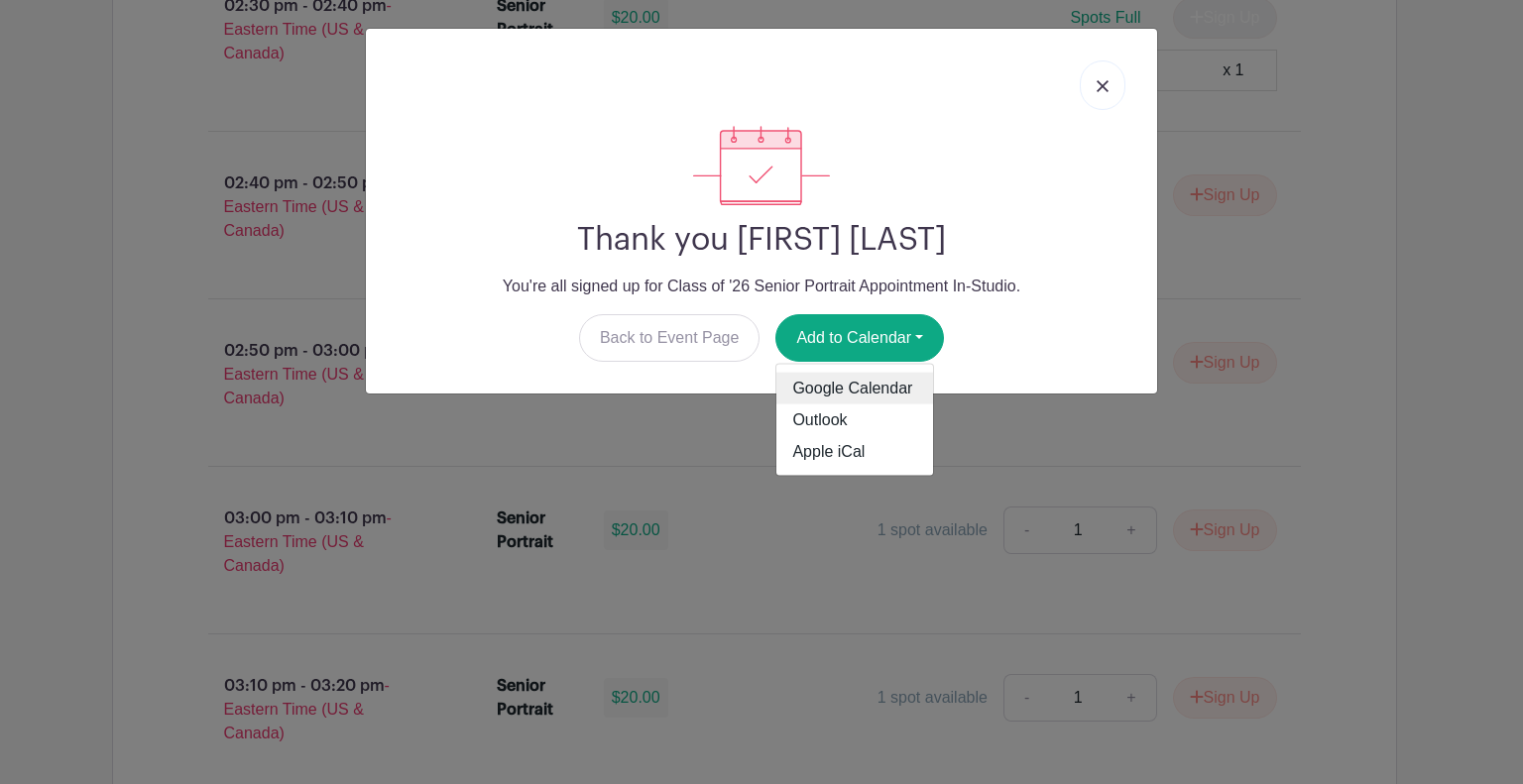 click on "Google Calendar" at bounding box center [855, 389] 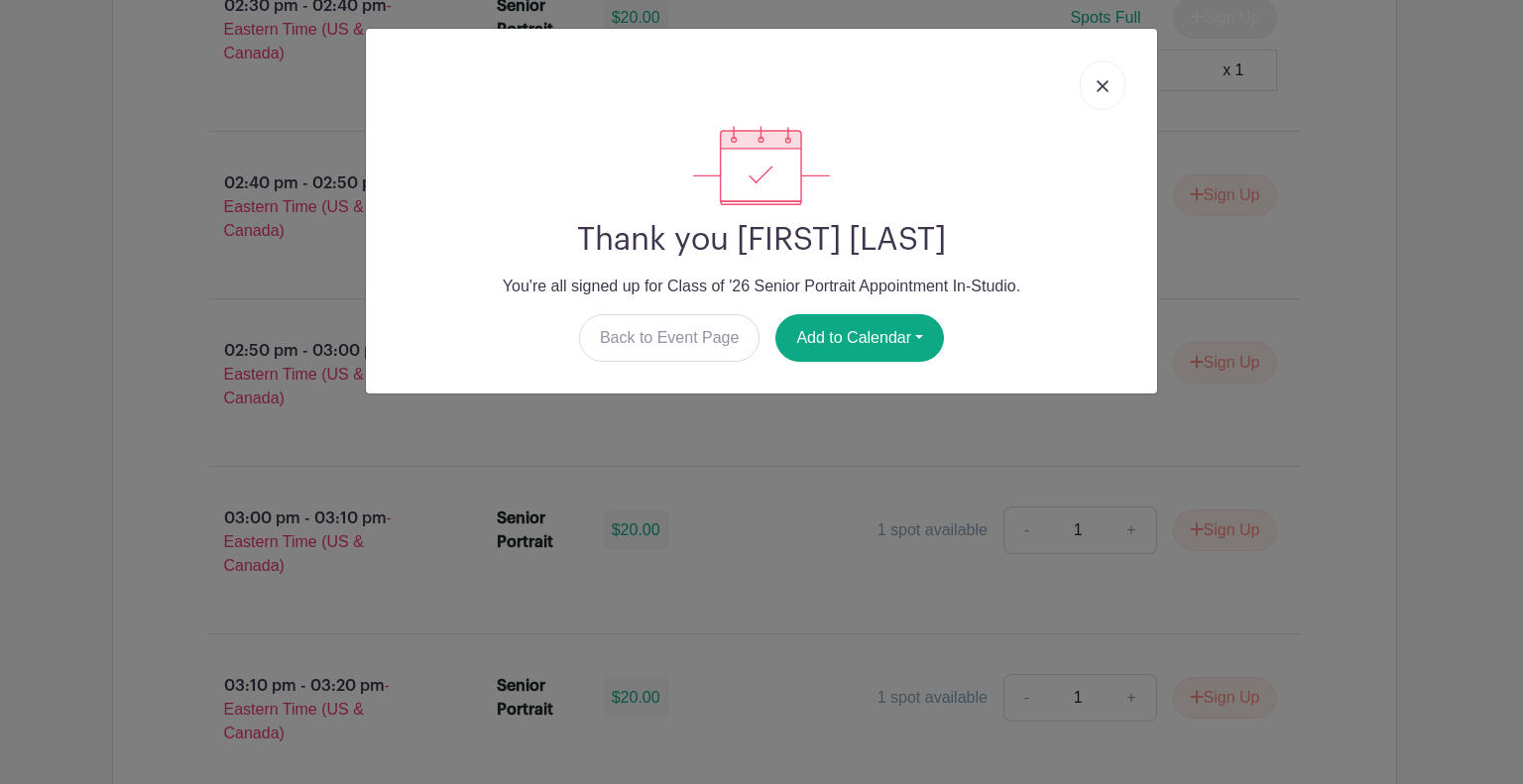 click at bounding box center (1103, 85) 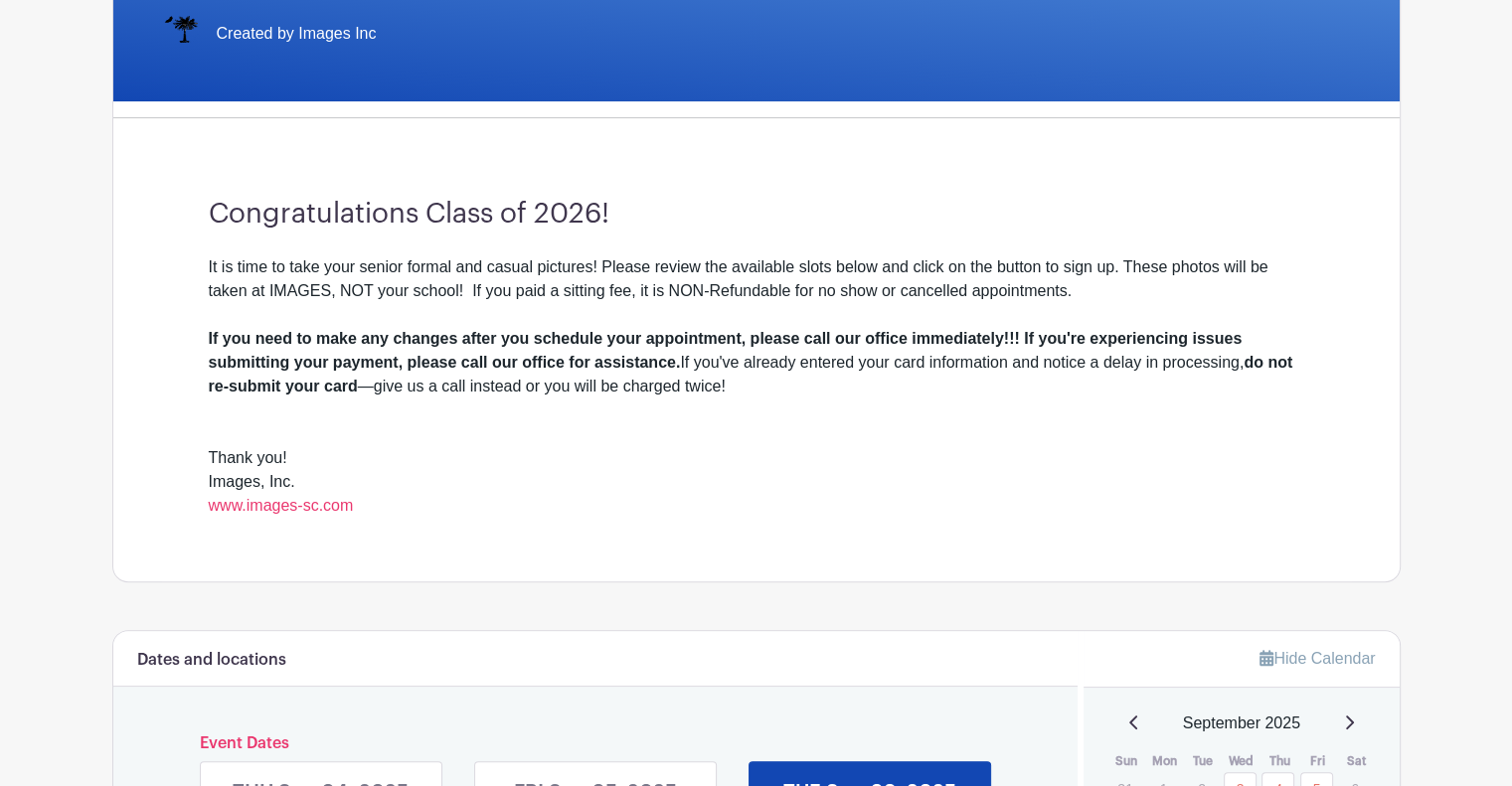 scroll, scrollTop: 449, scrollLeft: 0, axis: vertical 